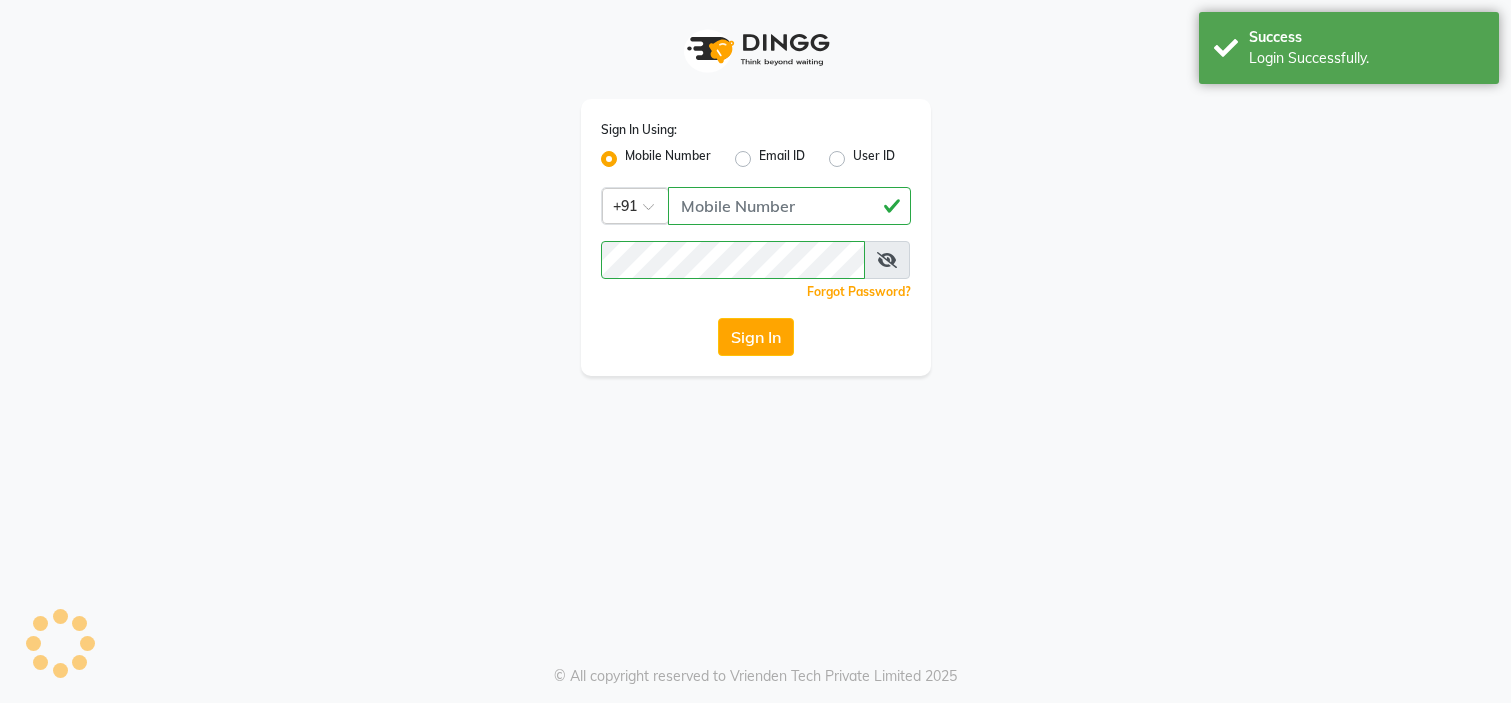 scroll, scrollTop: 0, scrollLeft: 0, axis: both 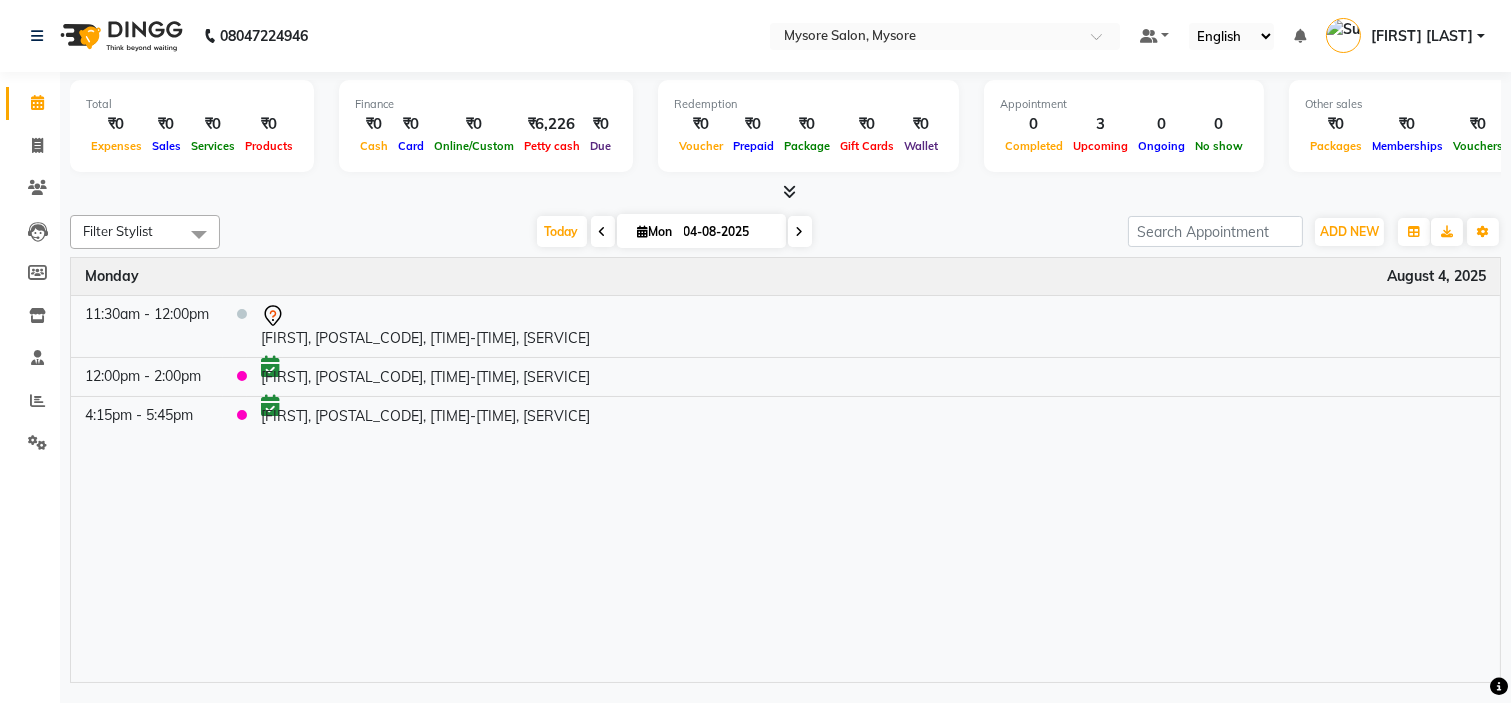 click at bounding box center (800, 232) 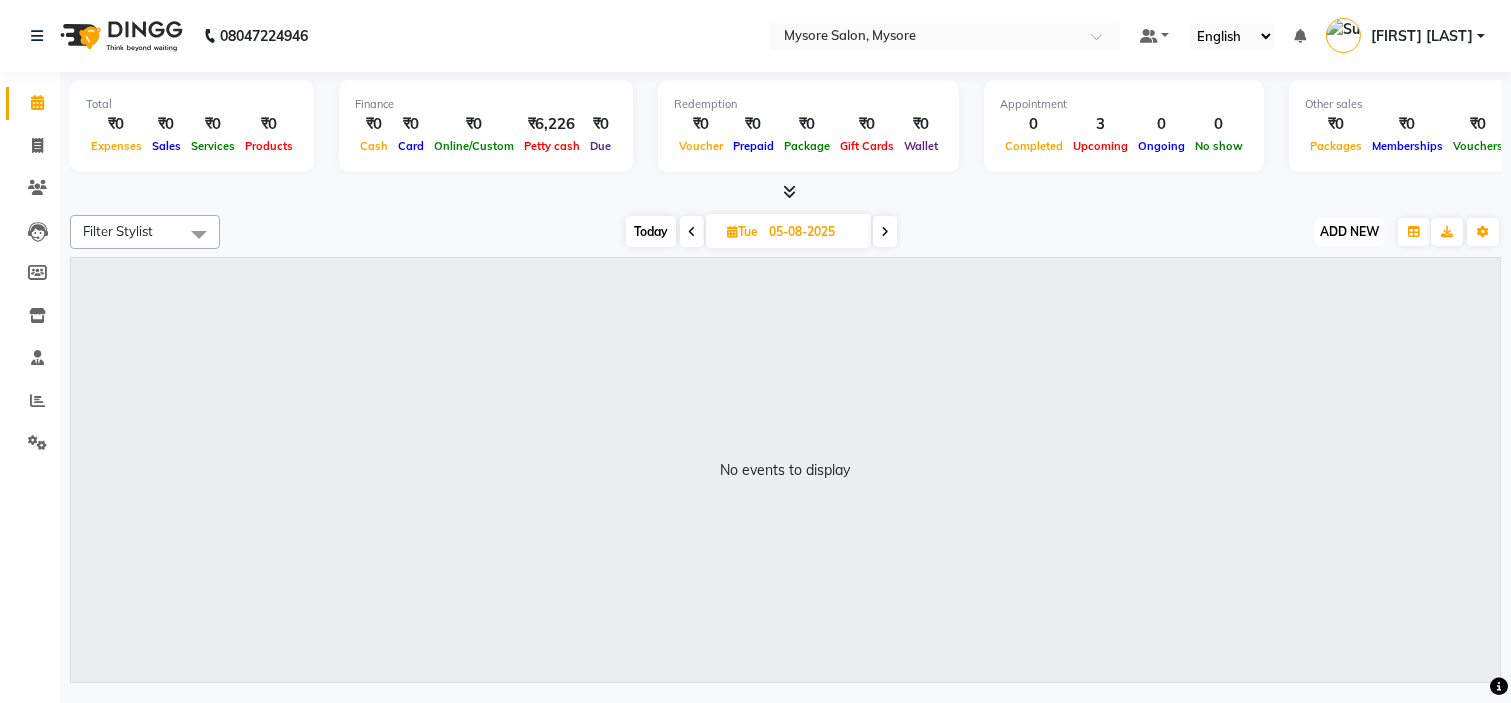 click on "ADD NEW" at bounding box center [1349, 231] 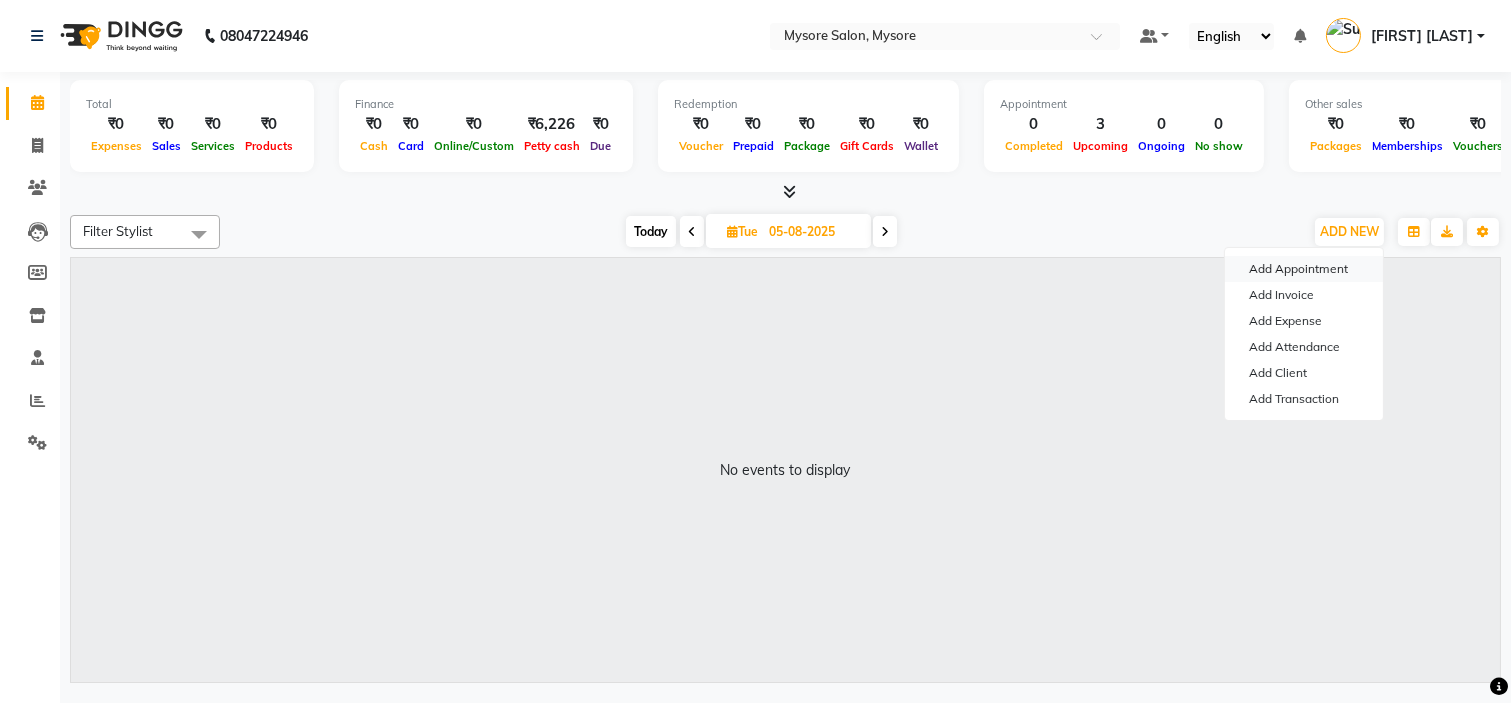 click on "Add Appointment" at bounding box center (1304, 269) 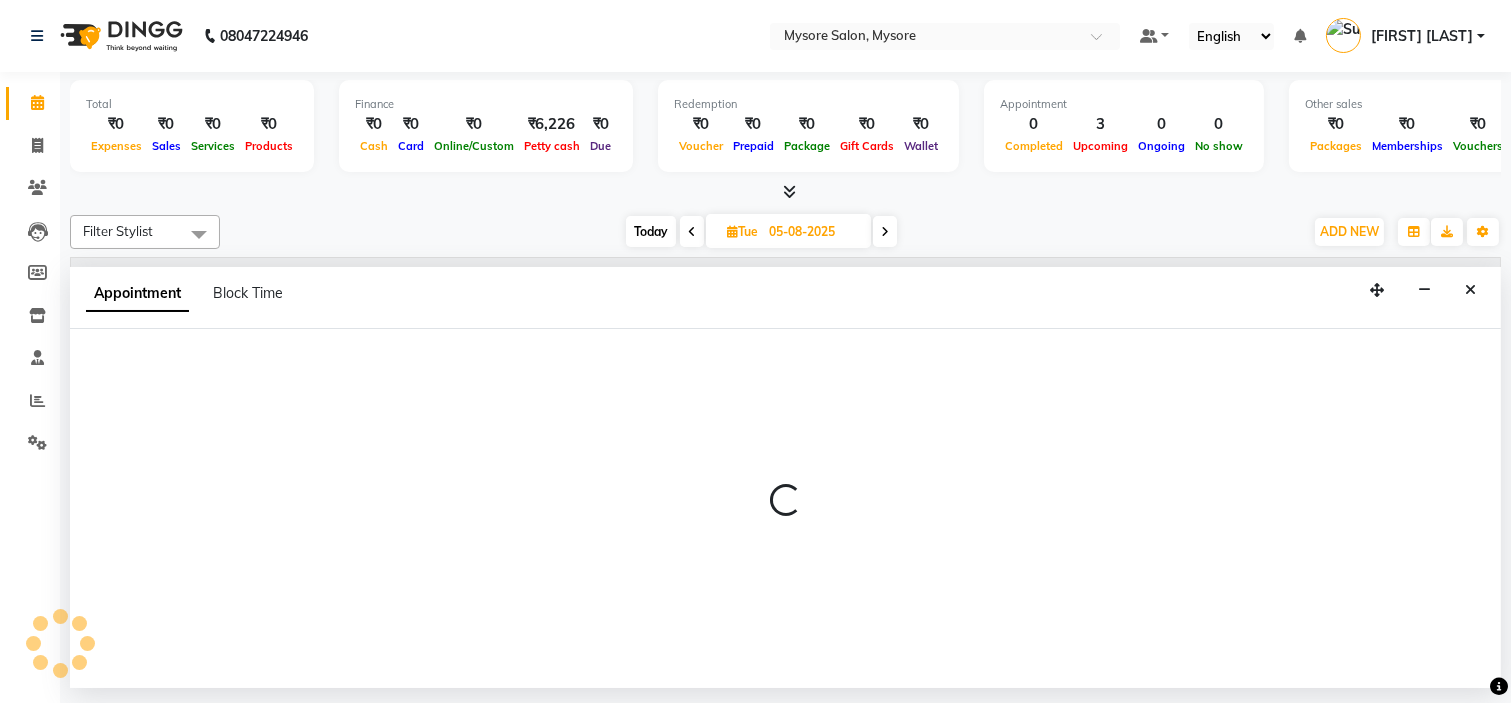 select on "540" 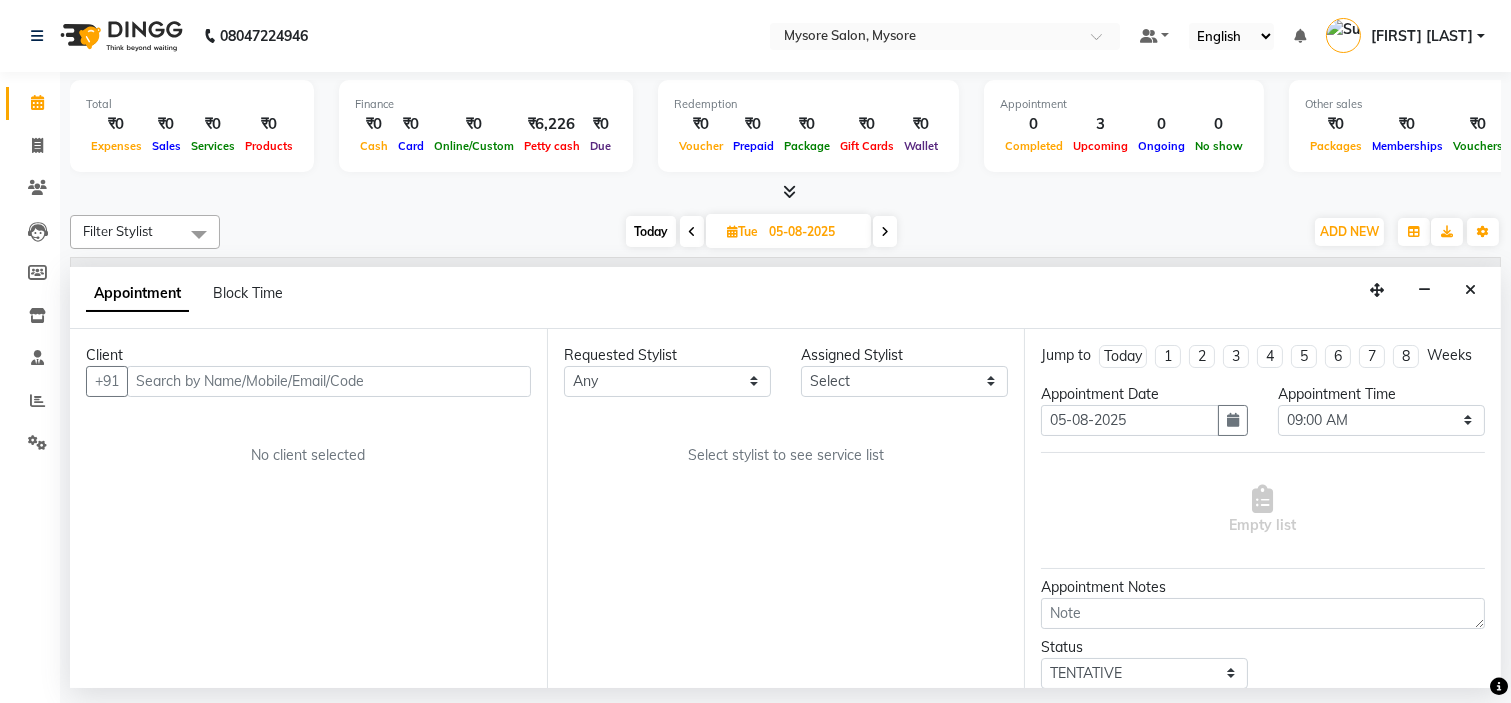 click at bounding box center (329, 381) 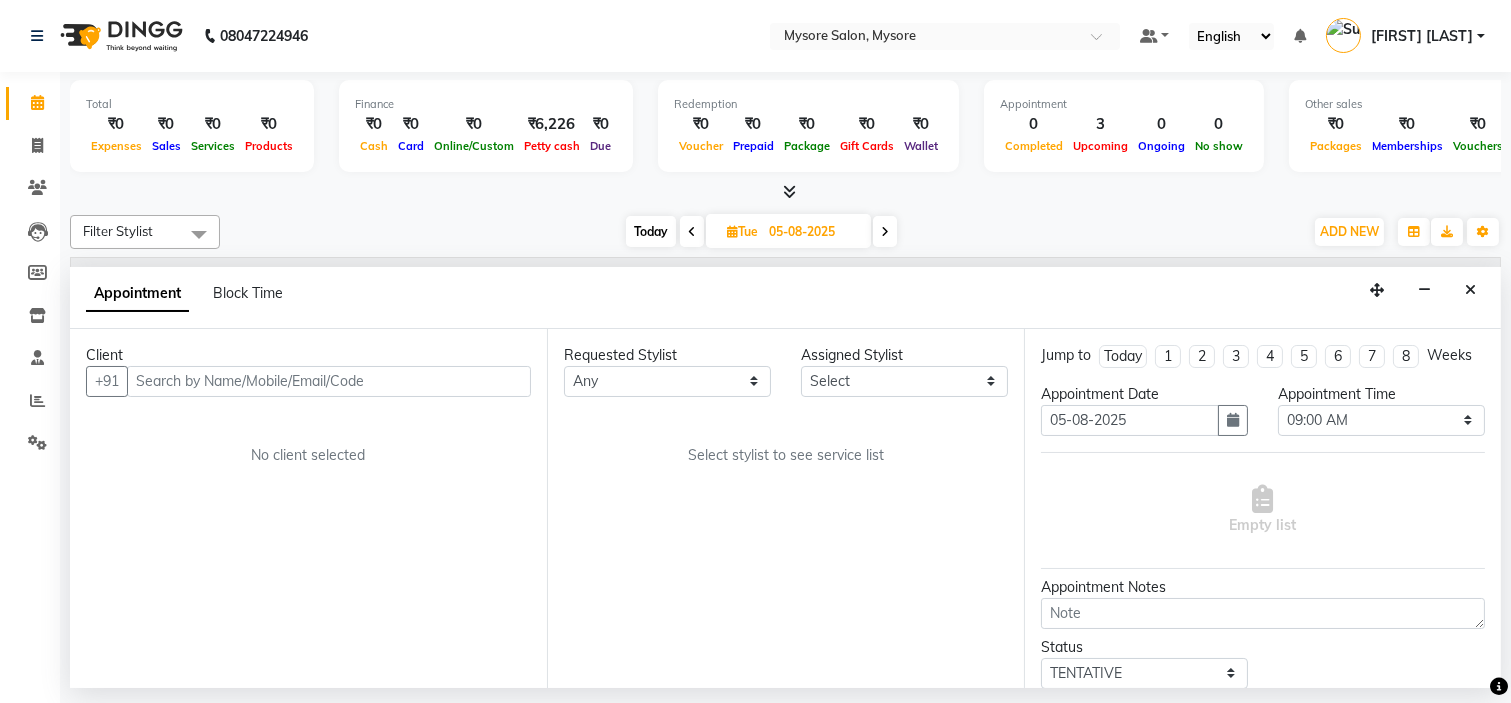 click at bounding box center (692, 232) 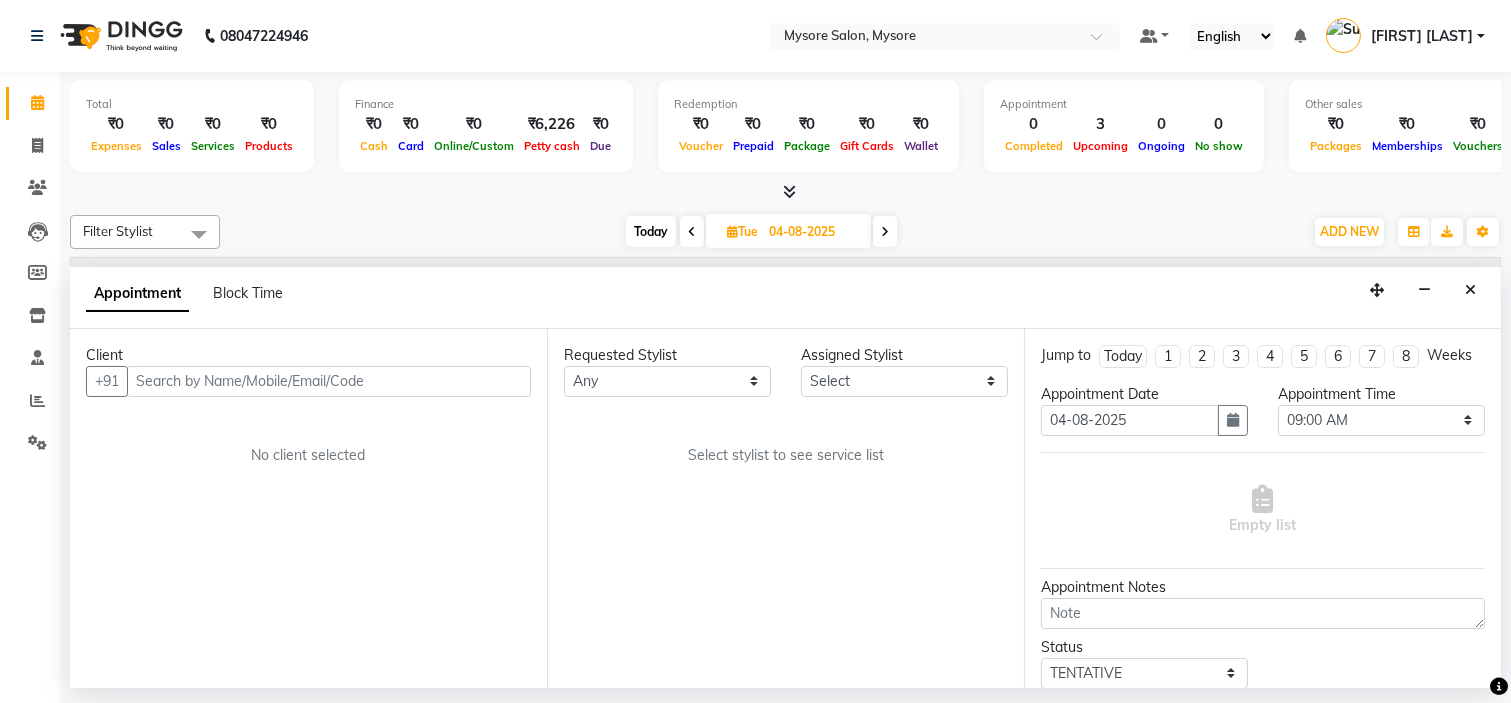 select on "540" 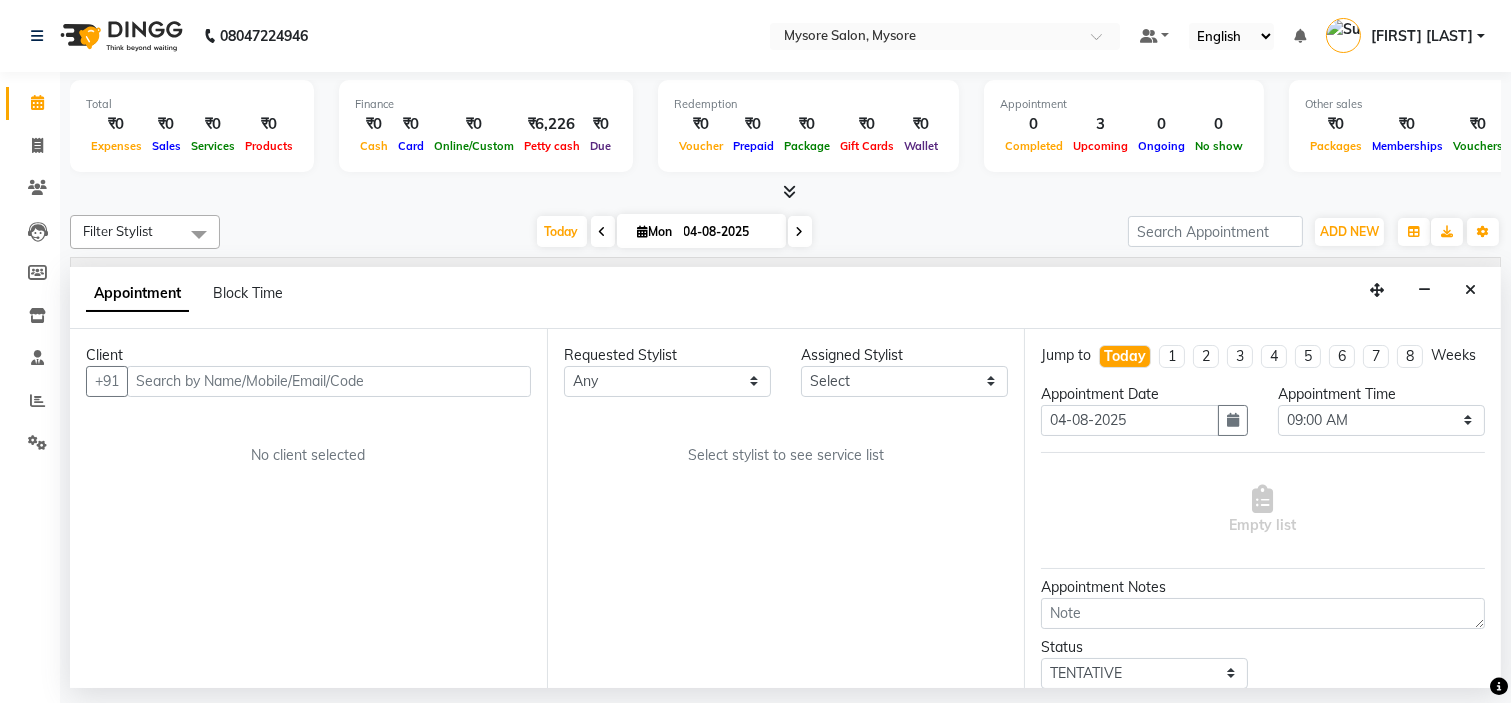 click at bounding box center (603, 231) 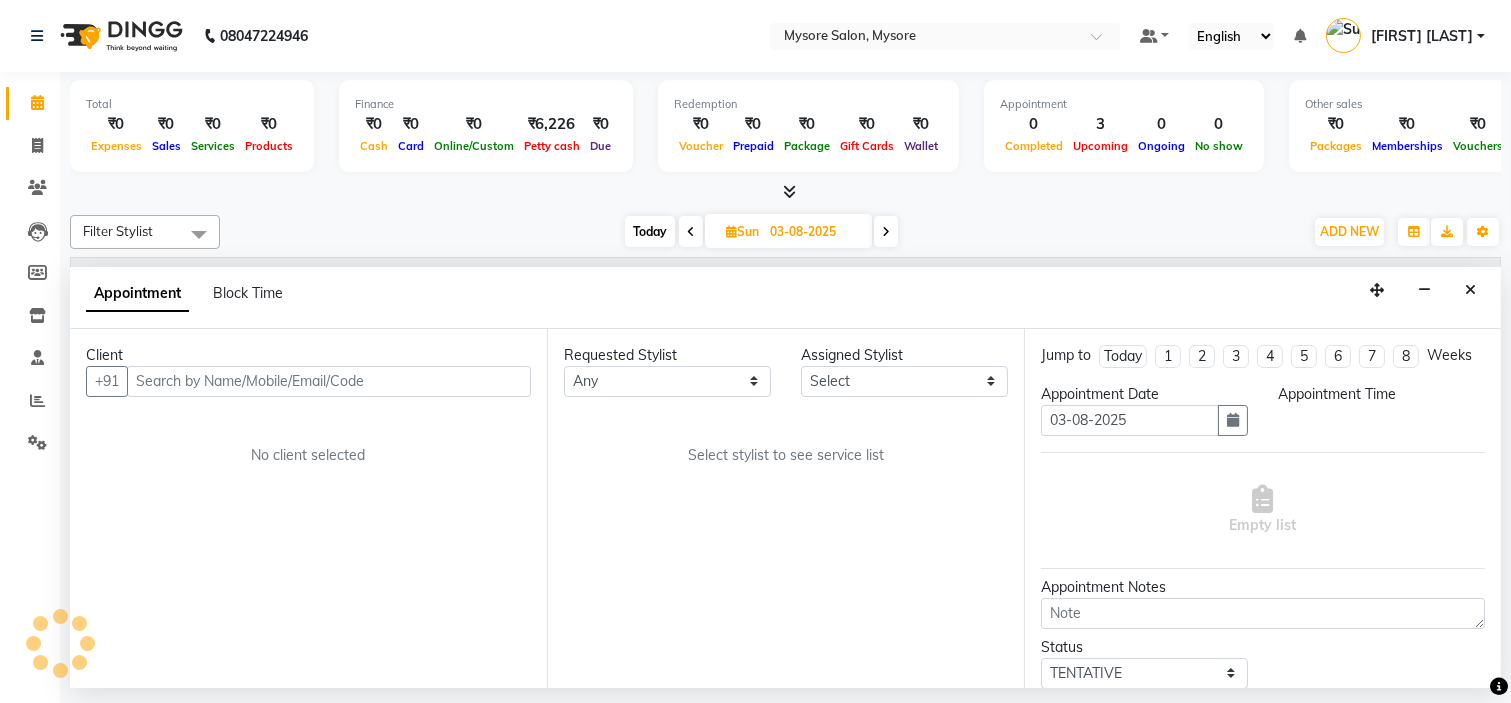 select on "540" 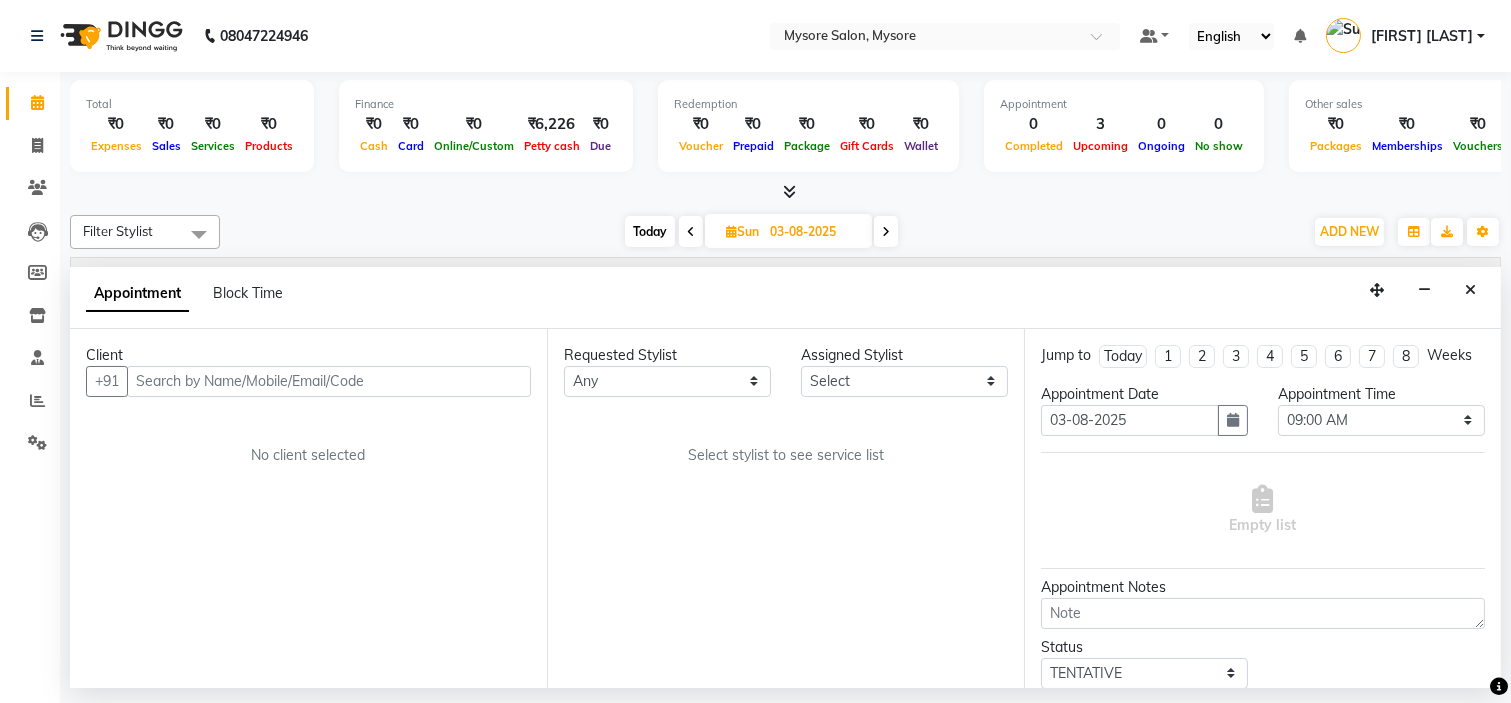 click on "Calendar" 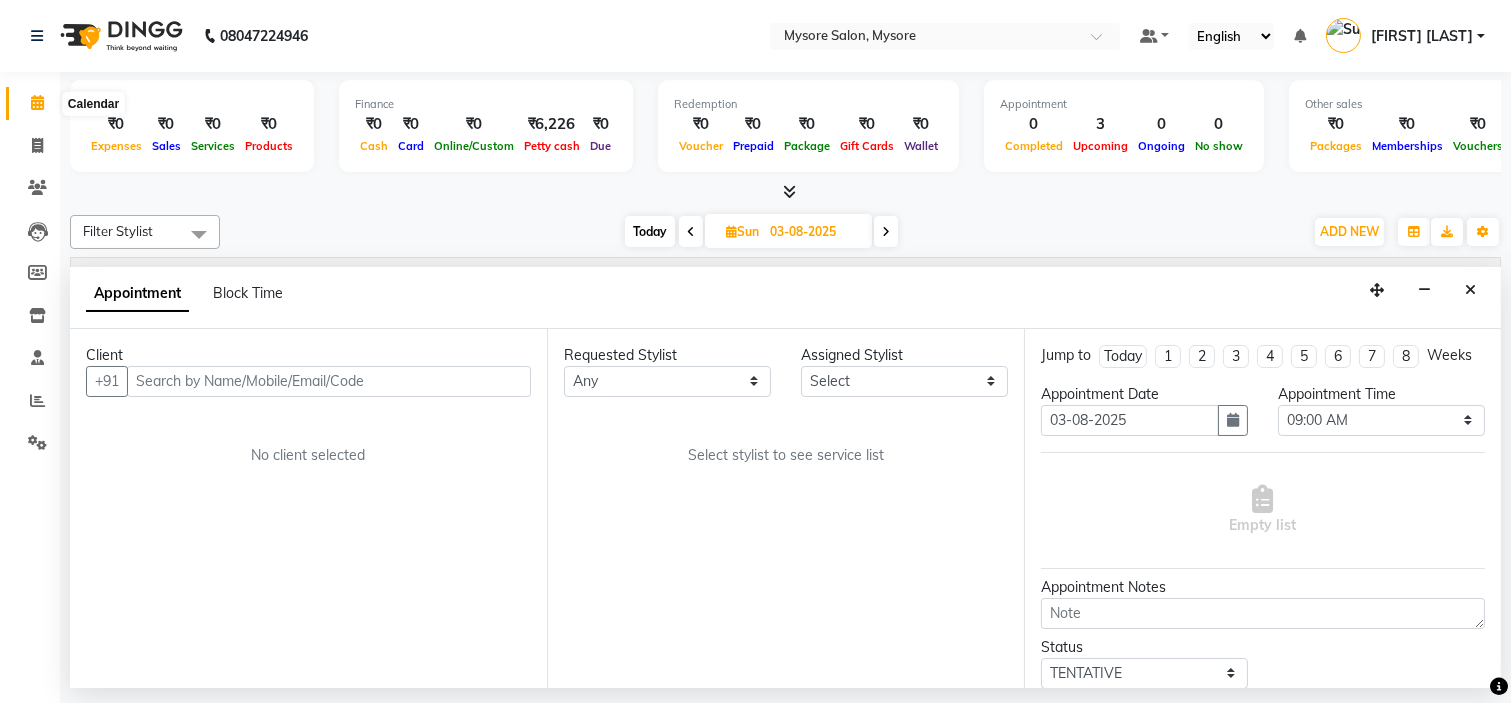 click 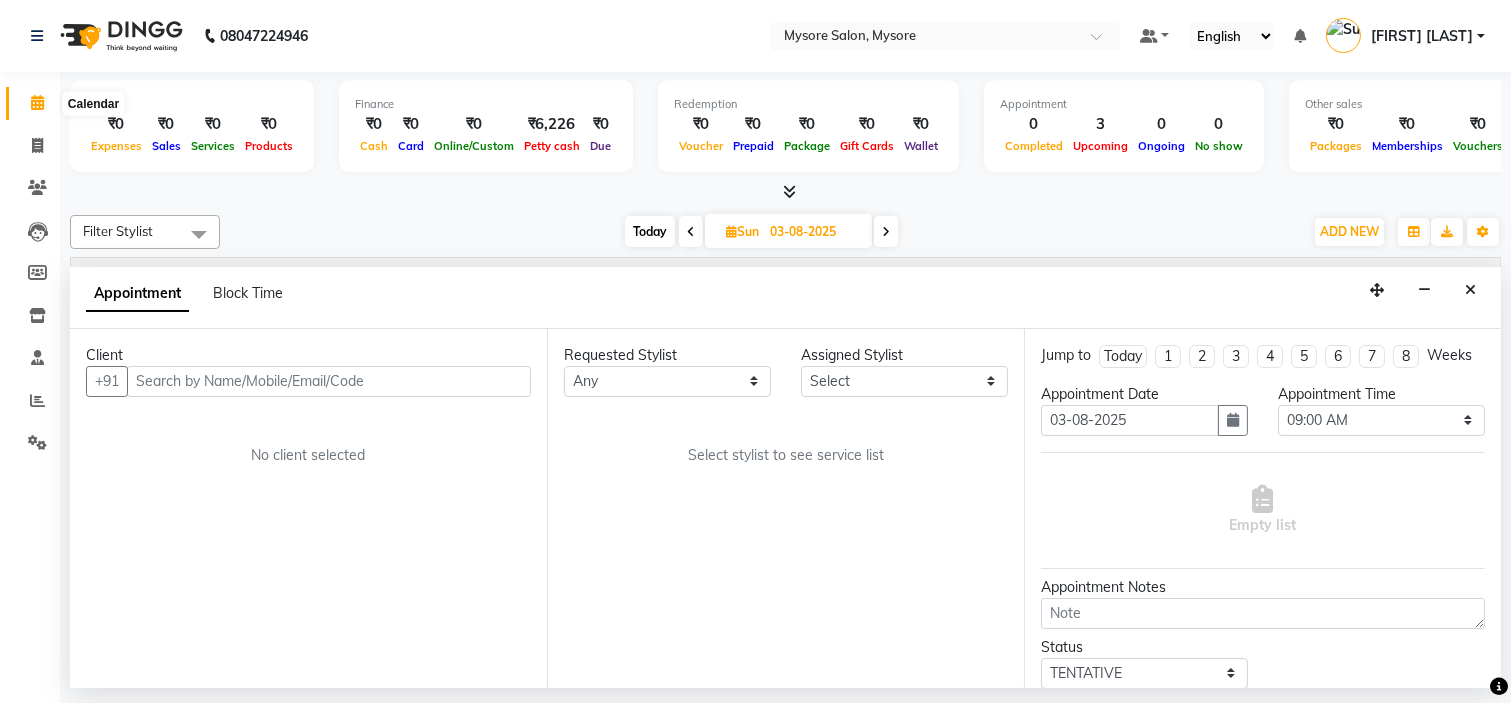 click 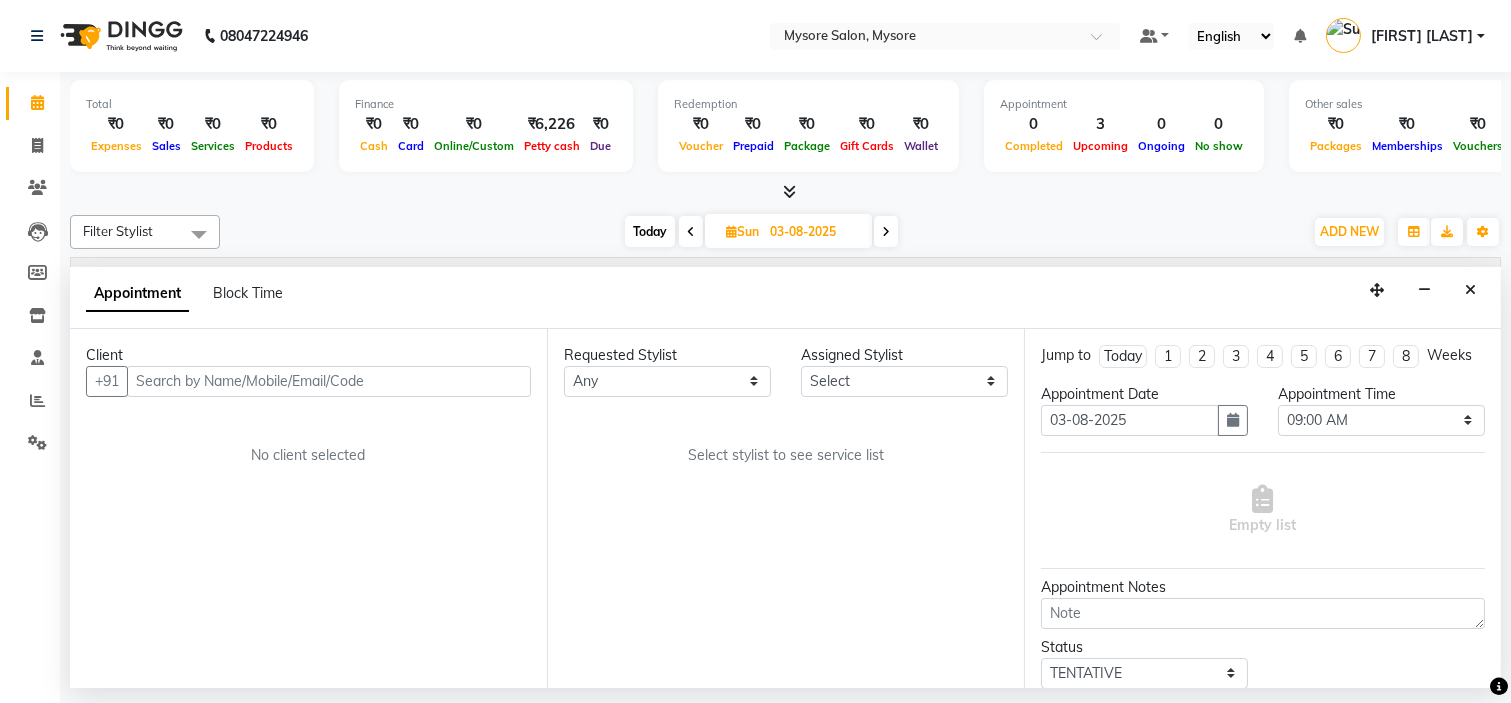 click on "Sun" at bounding box center (742, 231) 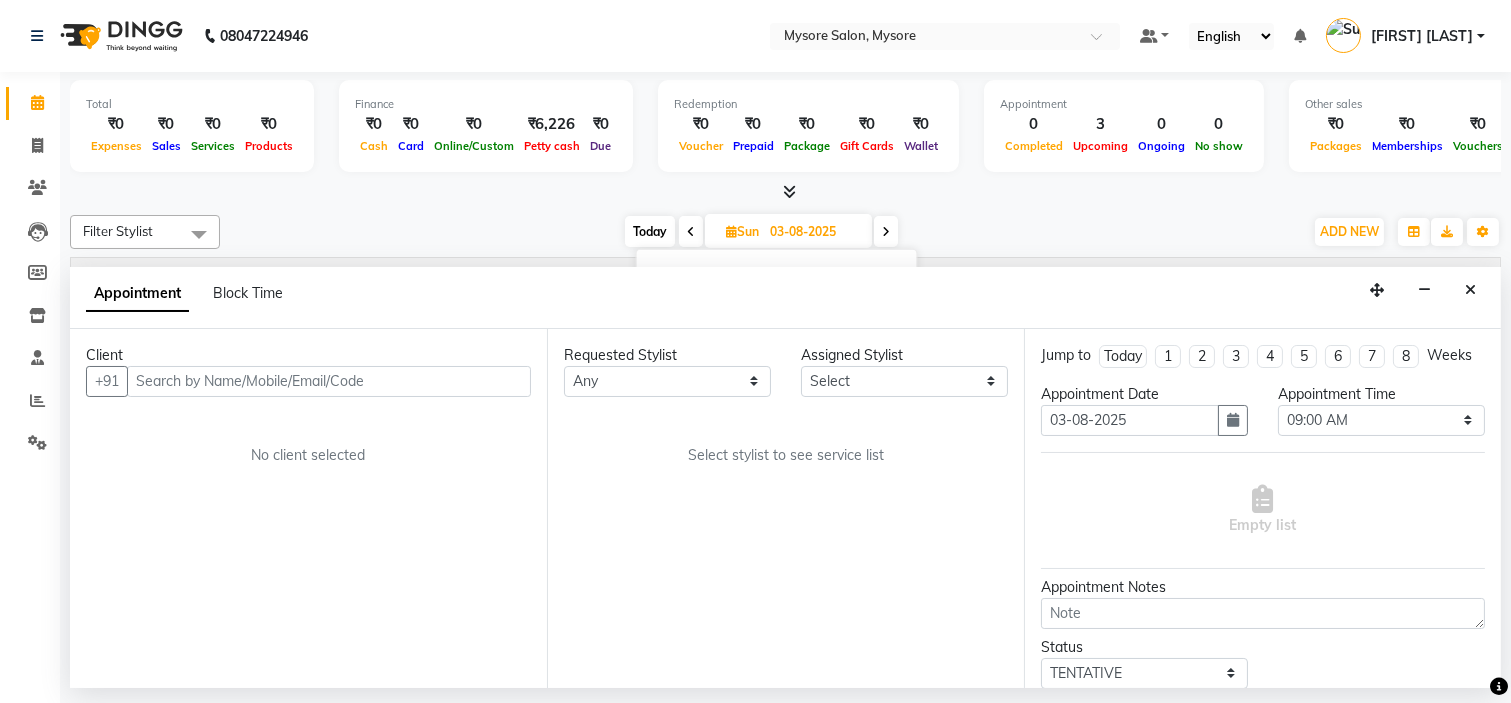 click at bounding box center [886, 231] 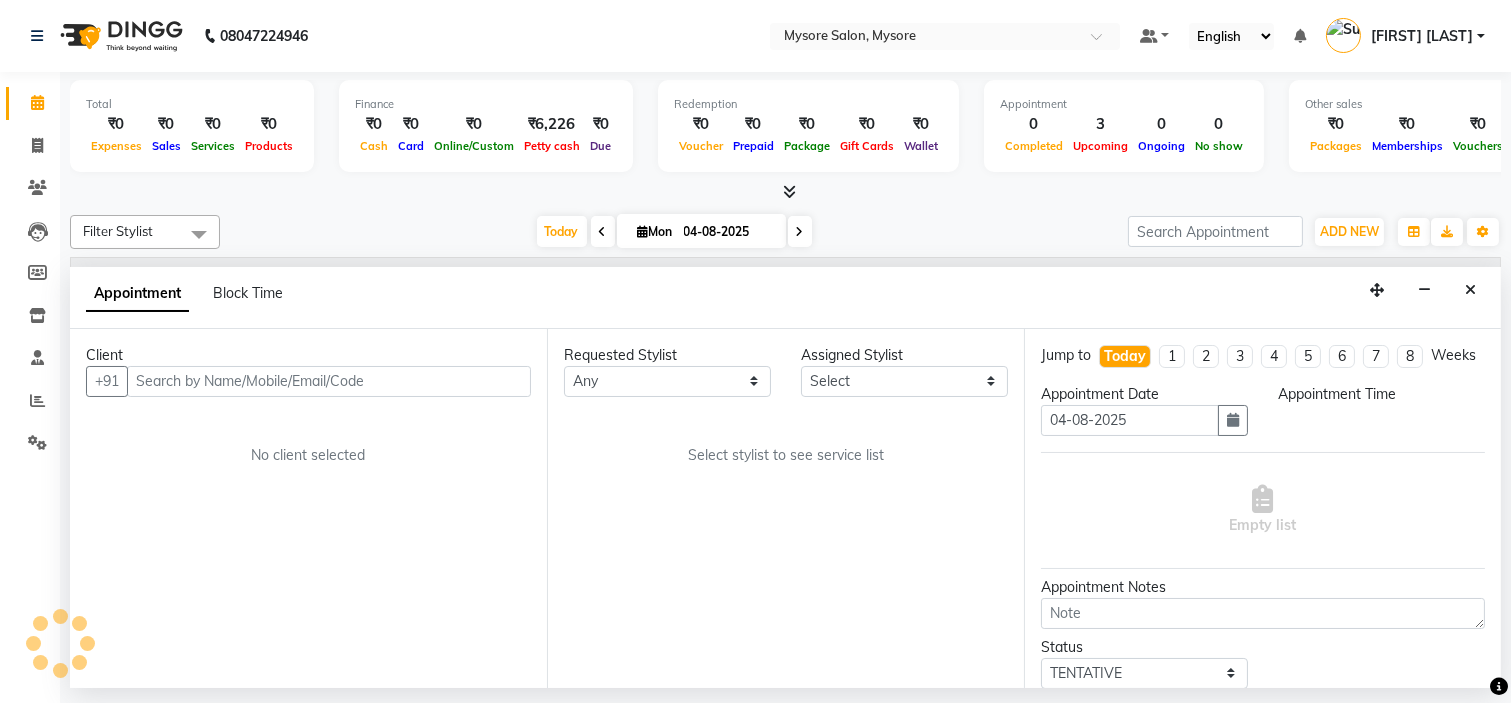 select on "540" 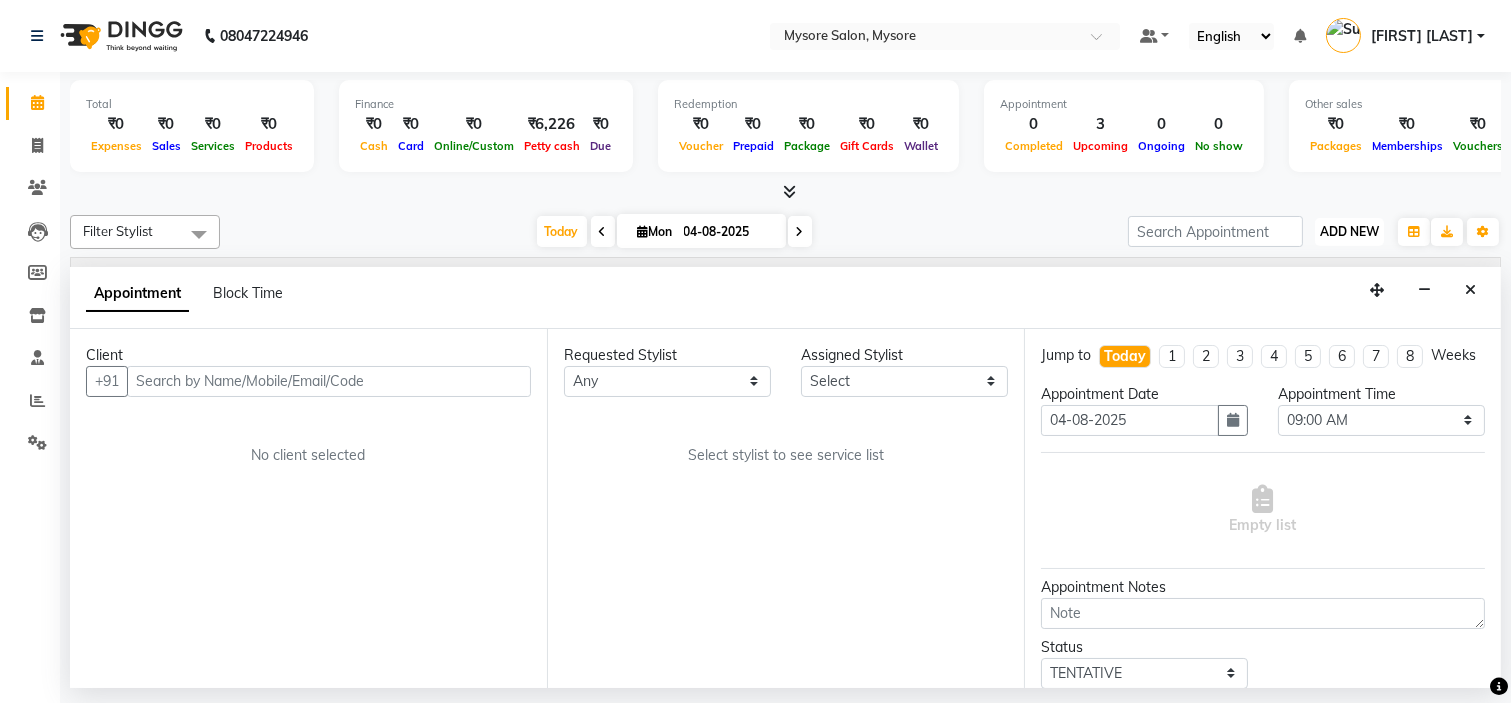 click on "ADD NEW" at bounding box center [1349, 231] 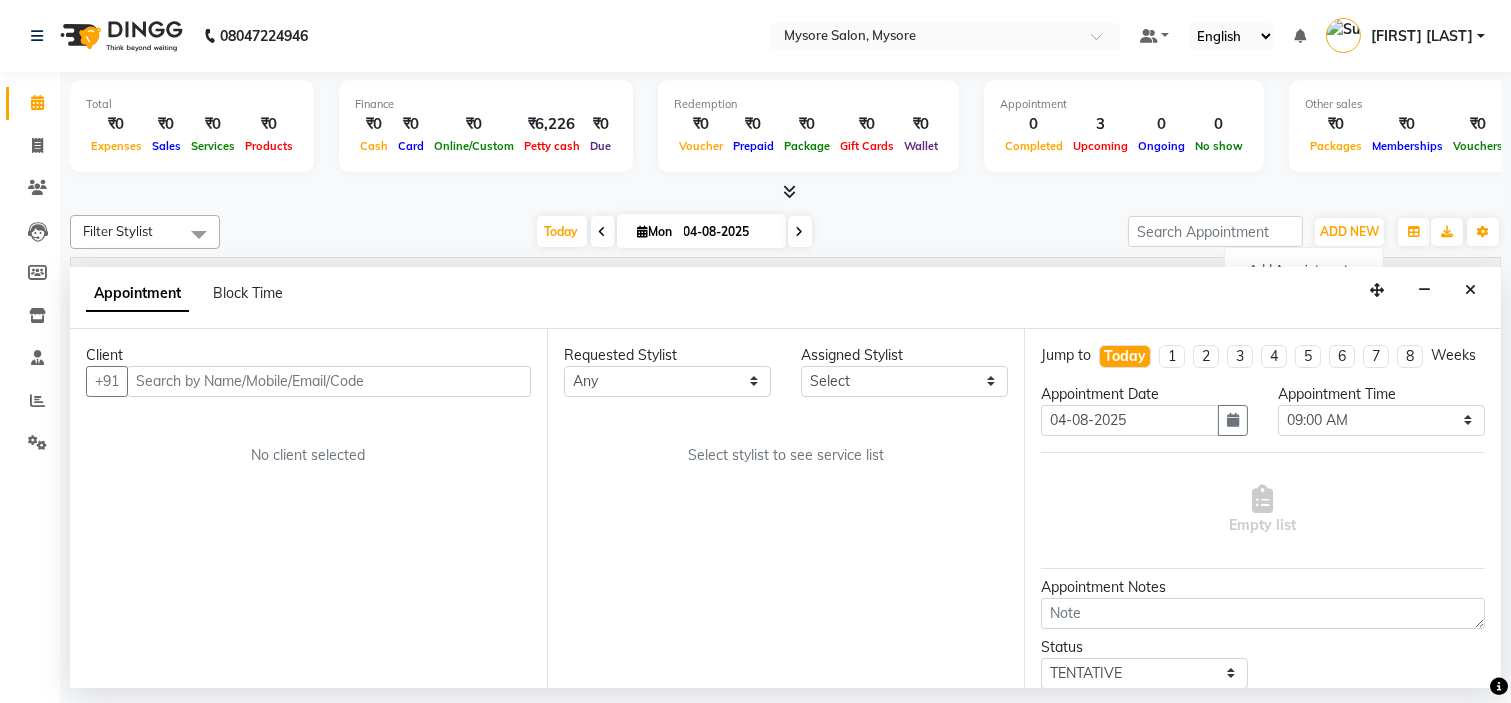 click at bounding box center [785, 192] 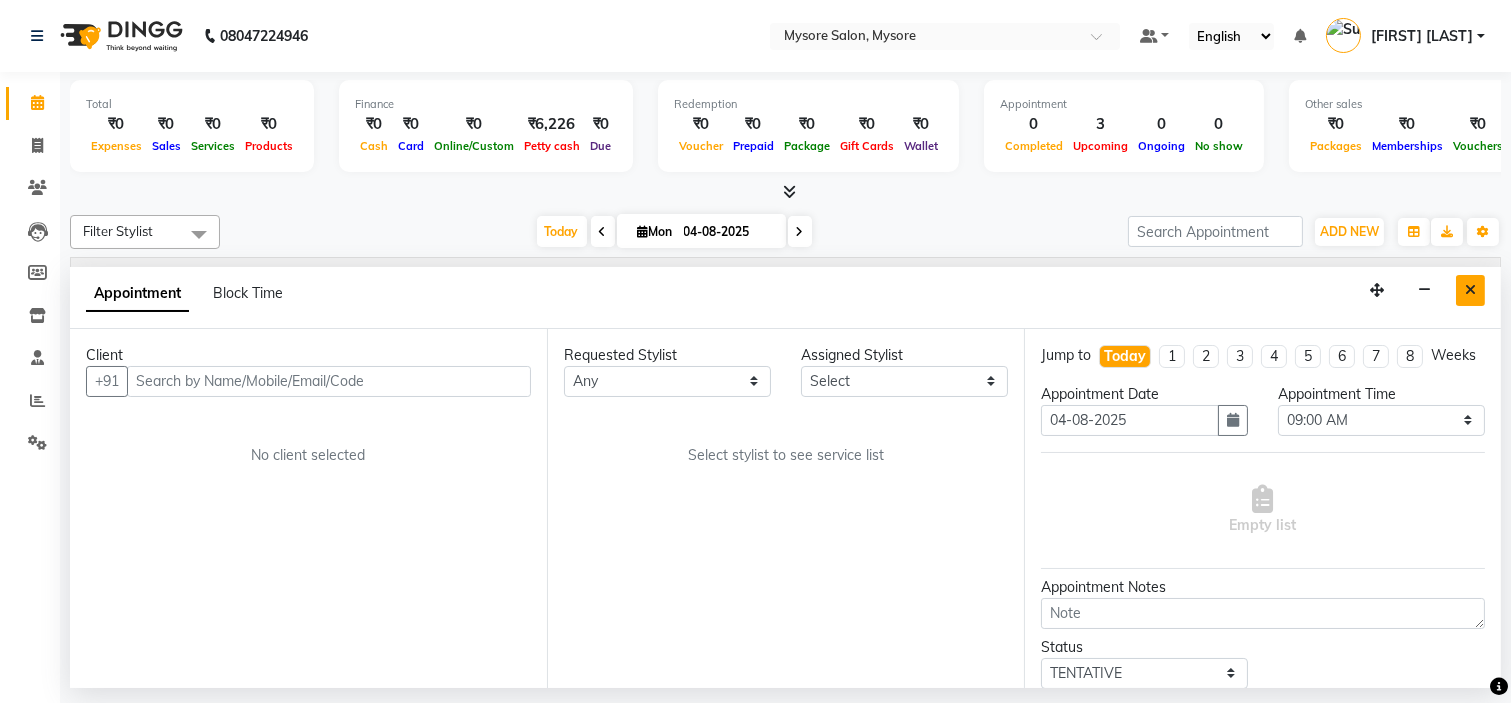 click at bounding box center (1470, 290) 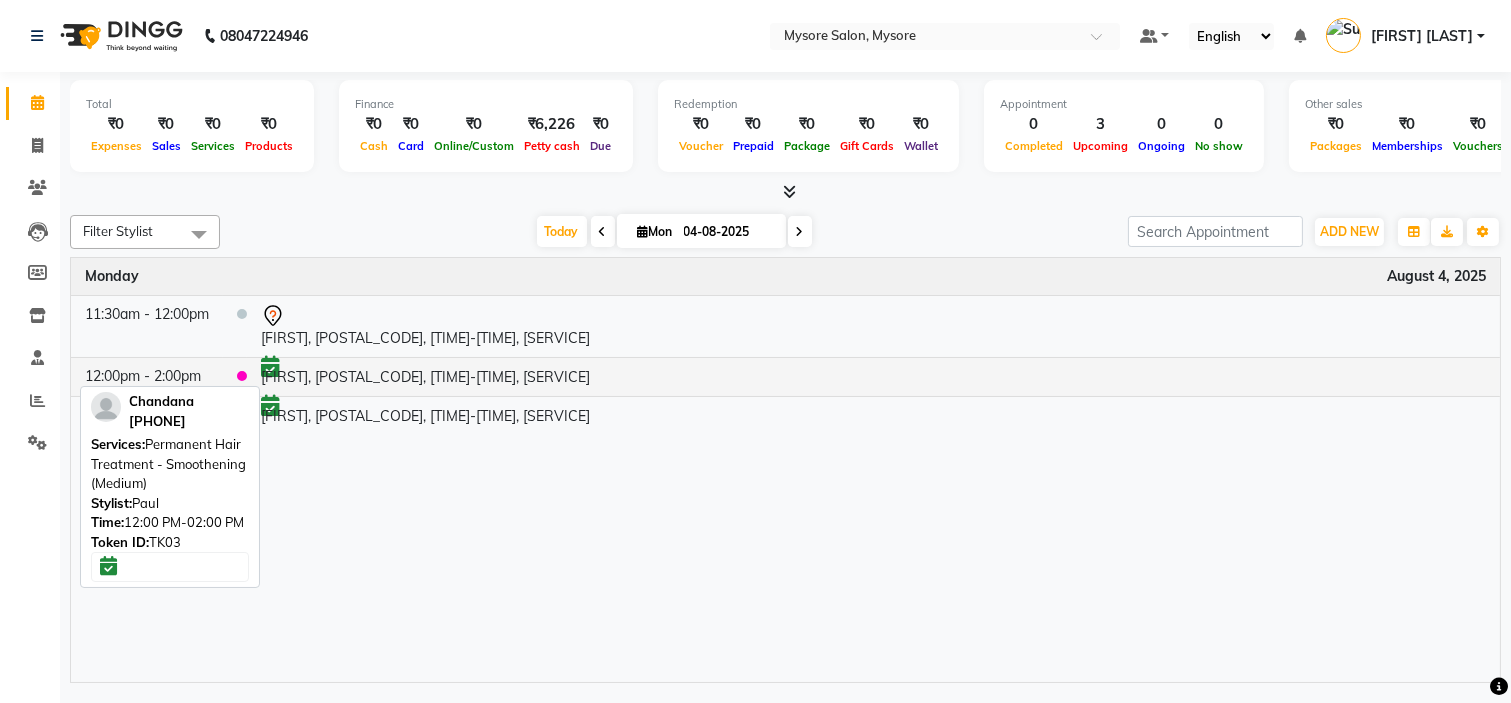 click on "[FIRST], [POSTAL_CODE], [TIME]-[TIME], [SERVICE]" at bounding box center [873, 376] 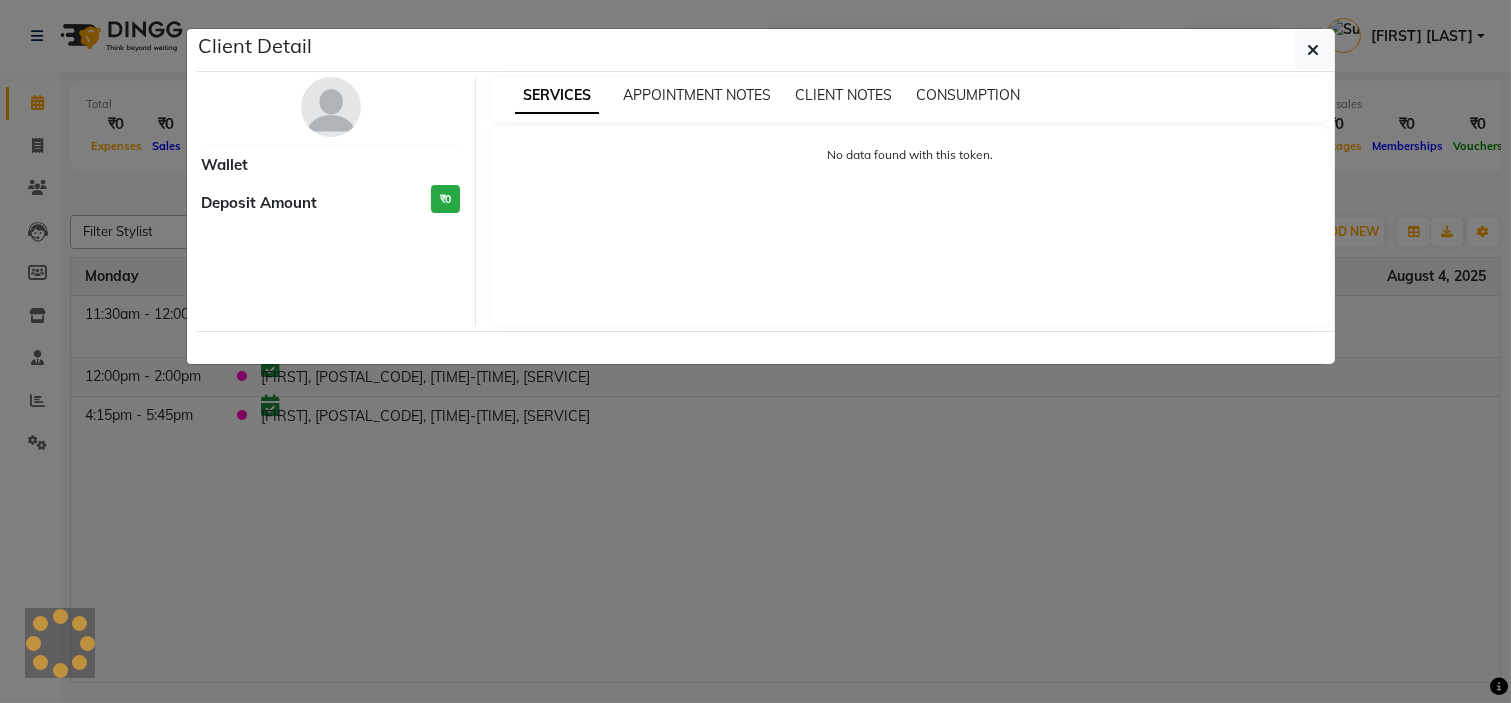 select on "6" 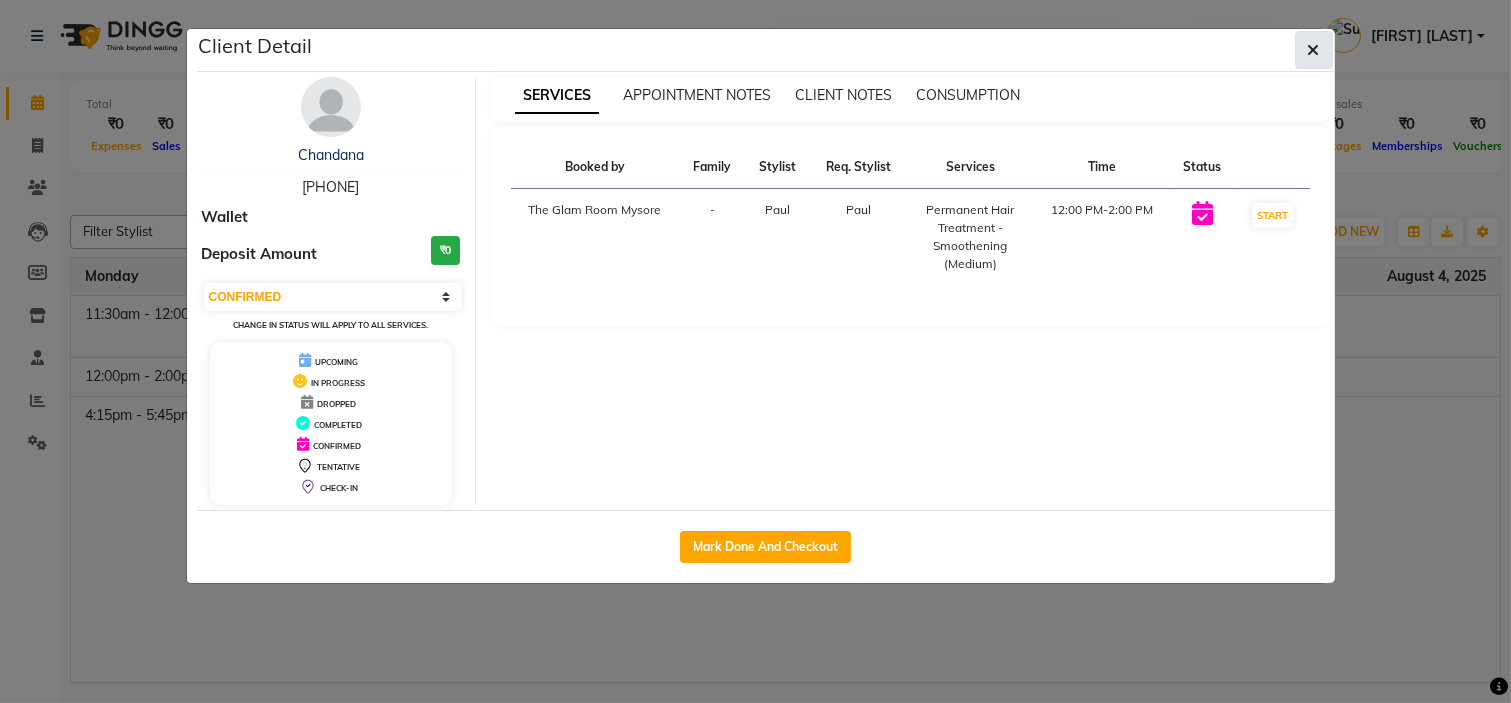 click 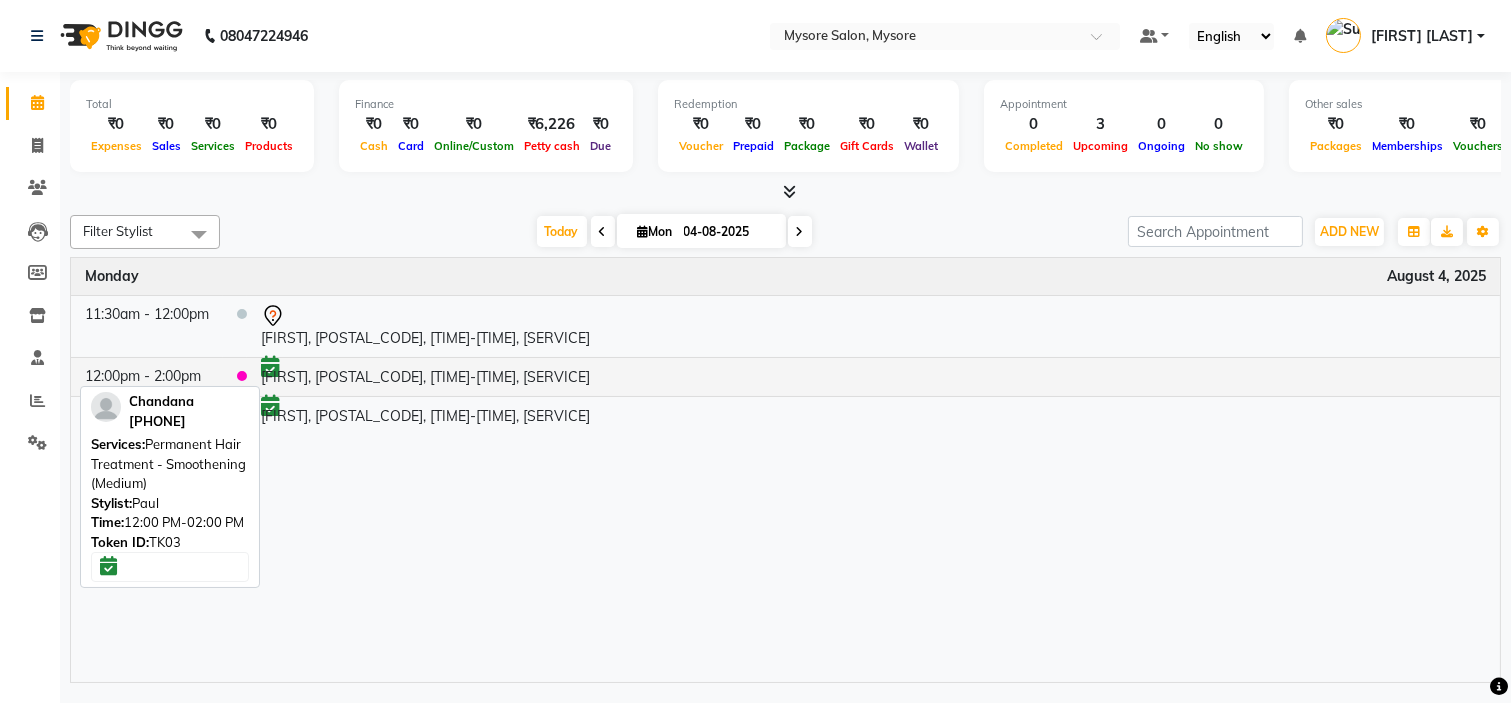 click on "[FIRST], [POSTAL_CODE], [TIME]-[TIME], [SERVICE]" at bounding box center [873, 376] 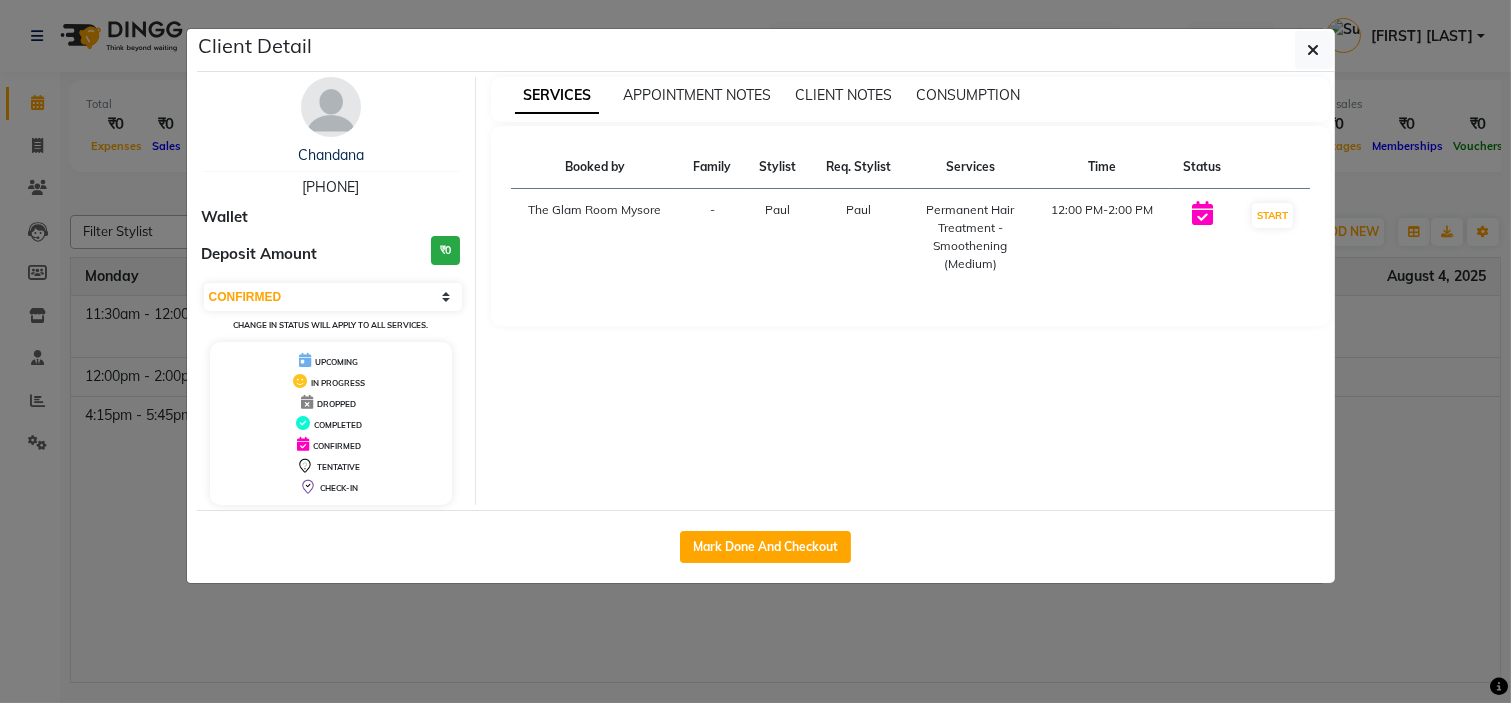 click on "[PHONE]" at bounding box center (330, 187) 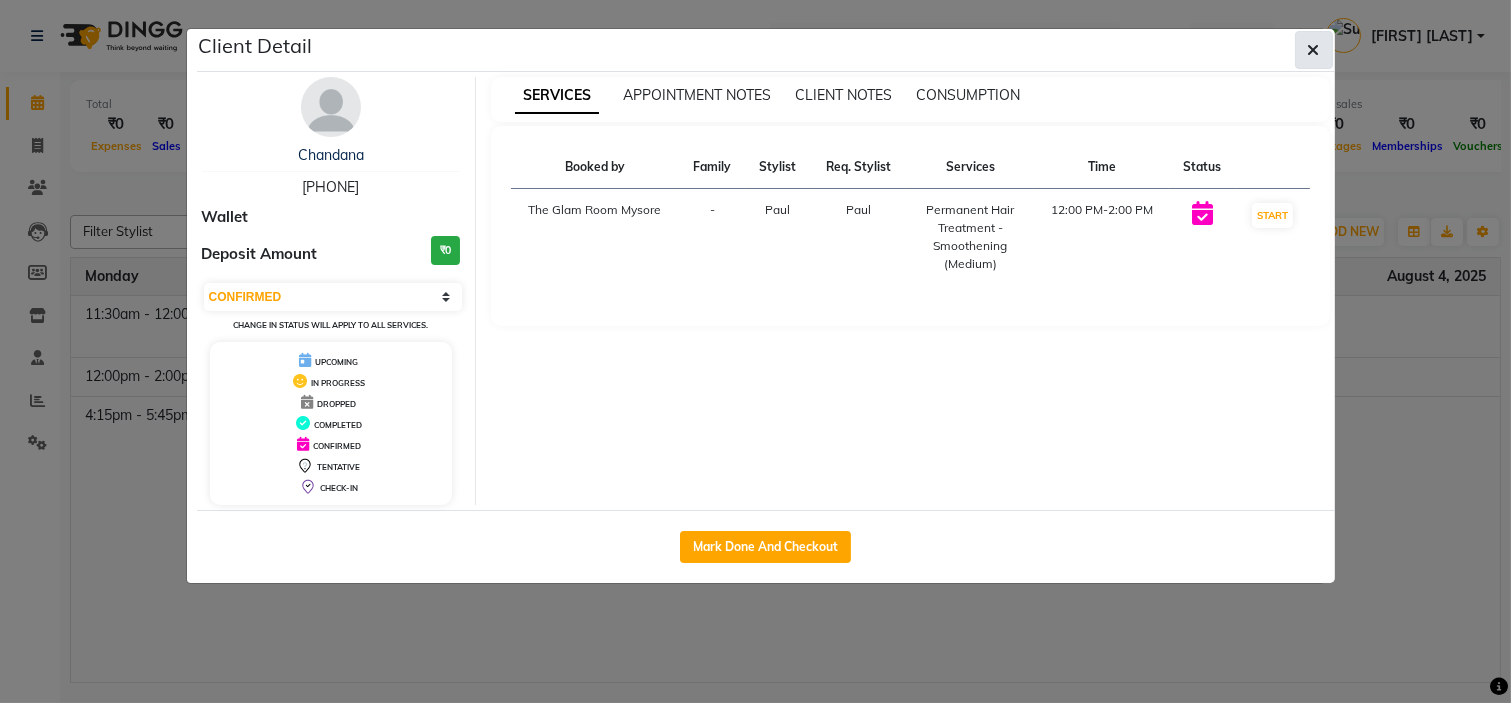 click 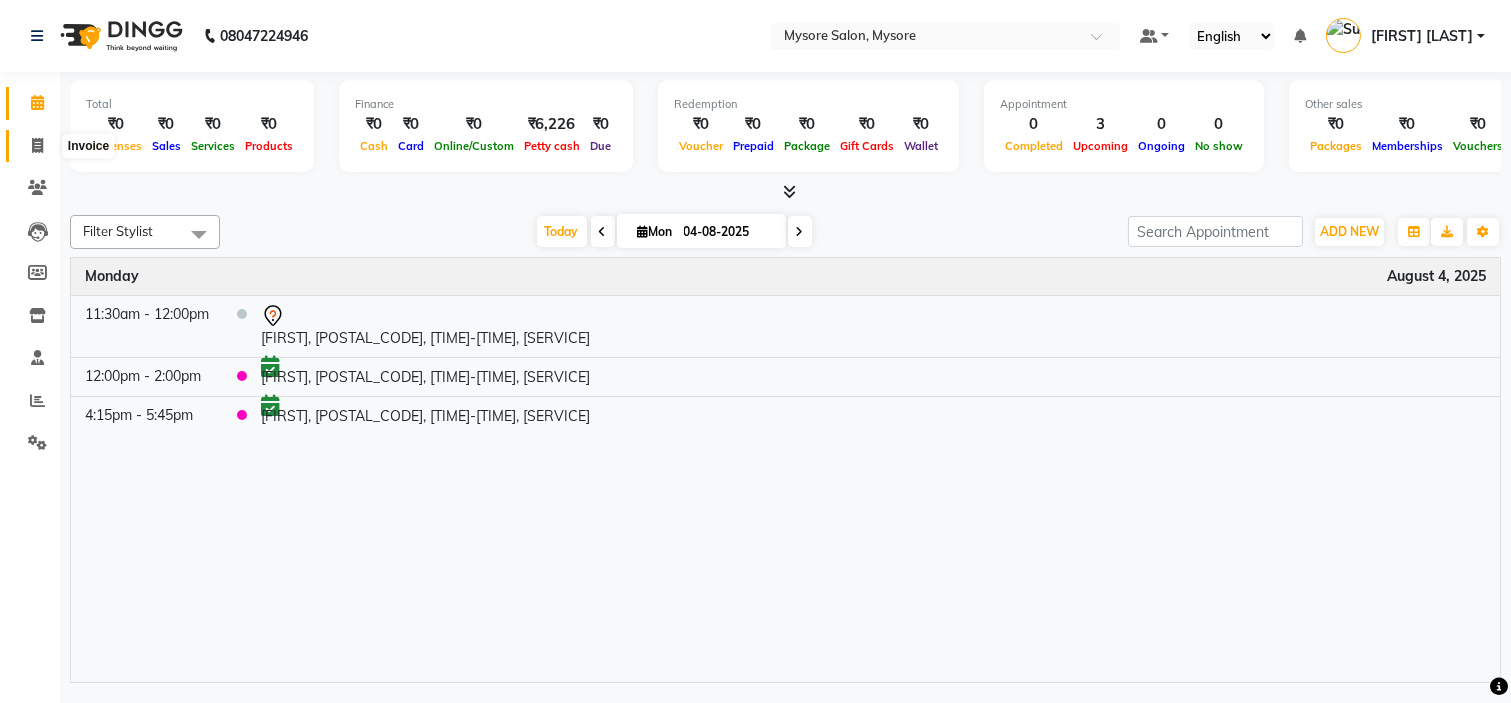 click 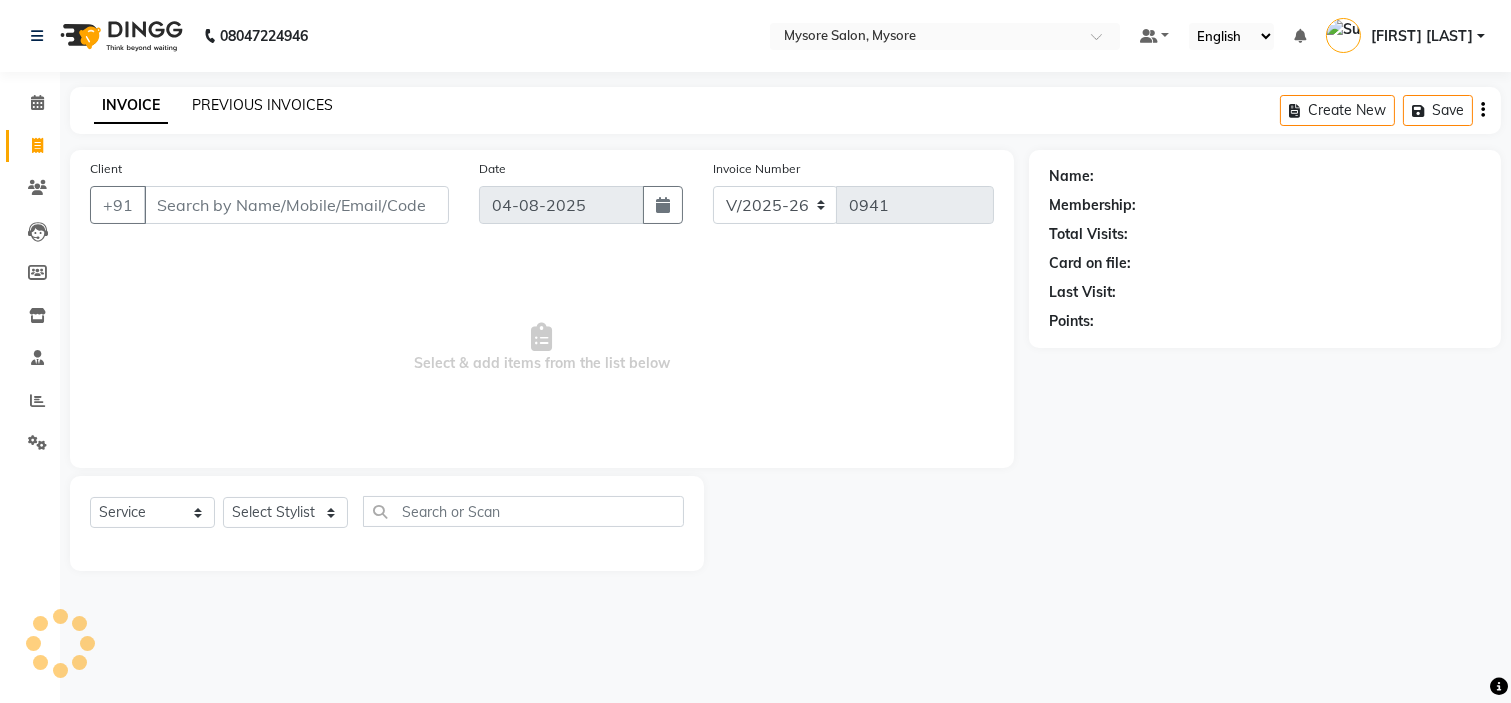click on "PREVIOUS INVOICES" 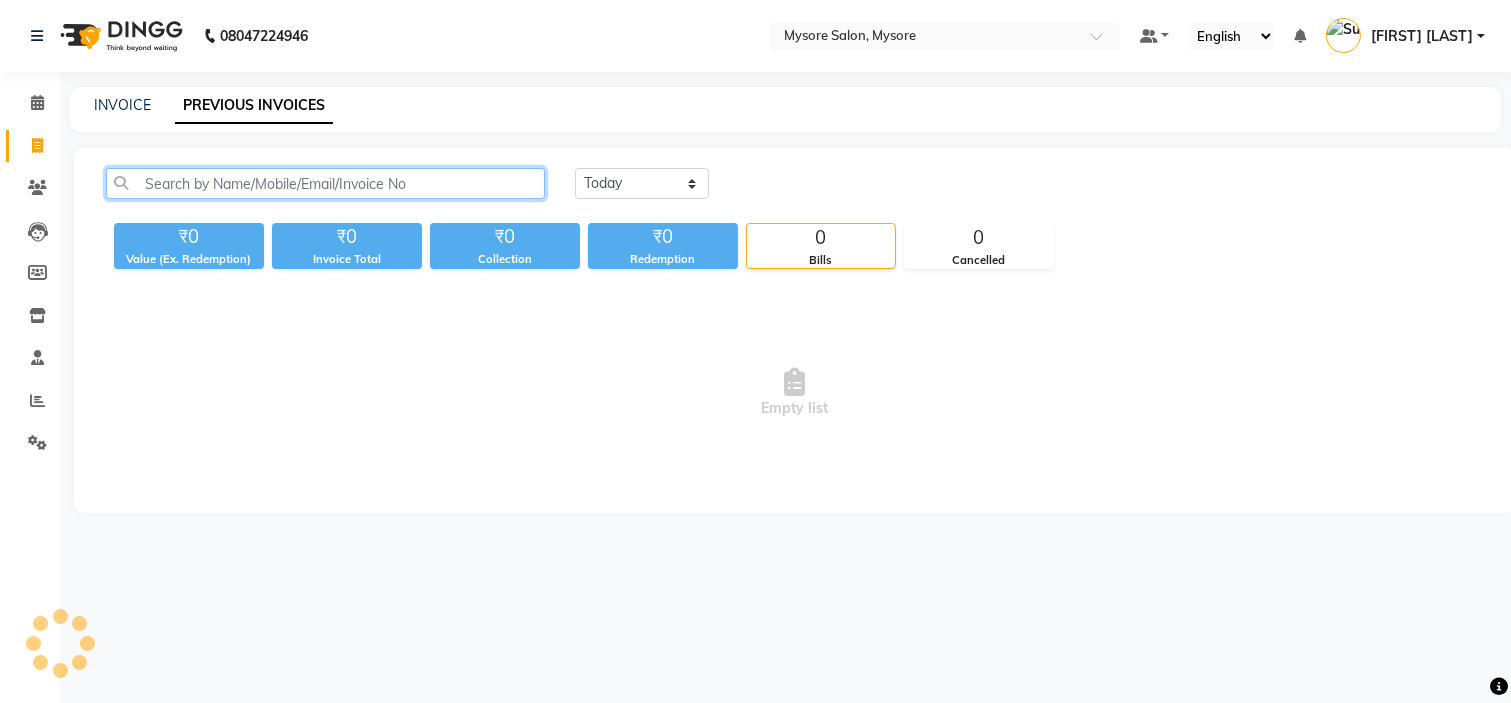 click 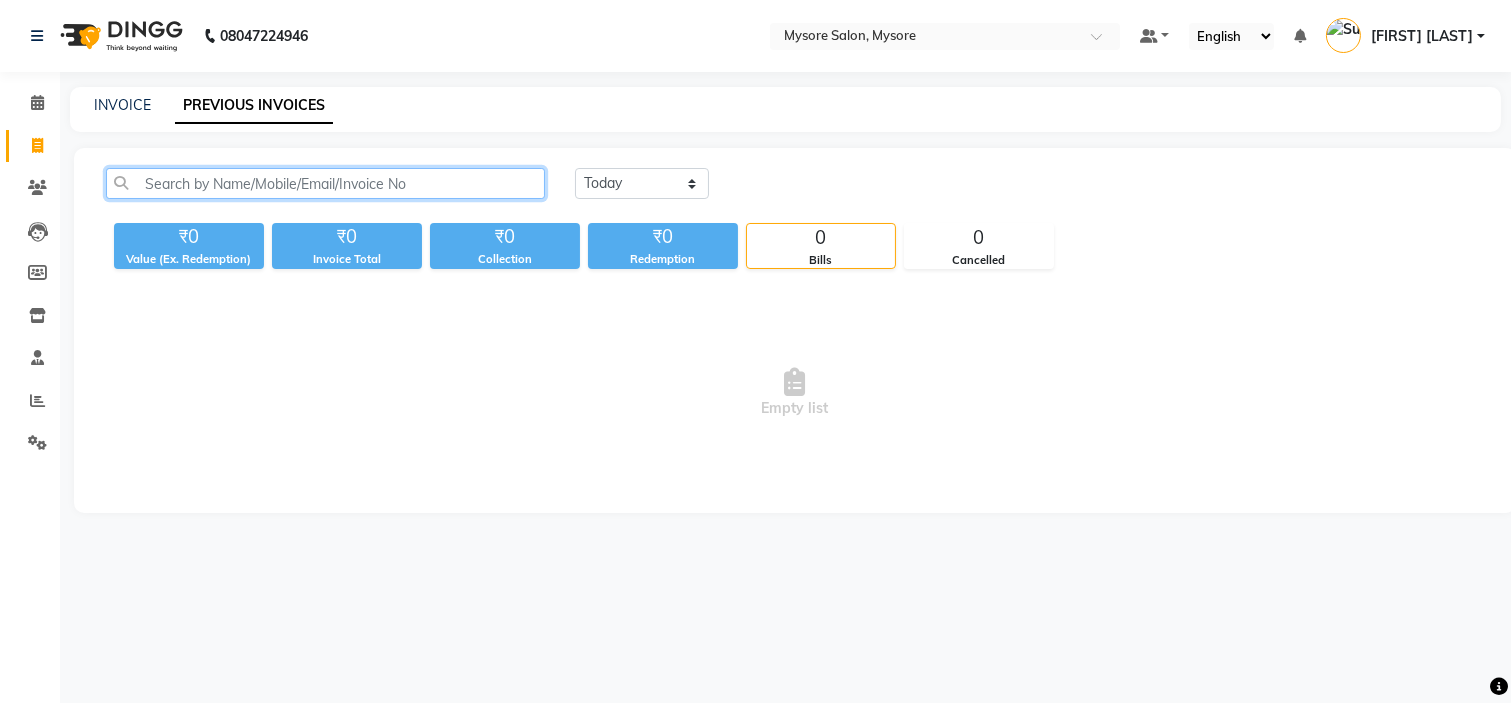 paste on "[PHONE]" 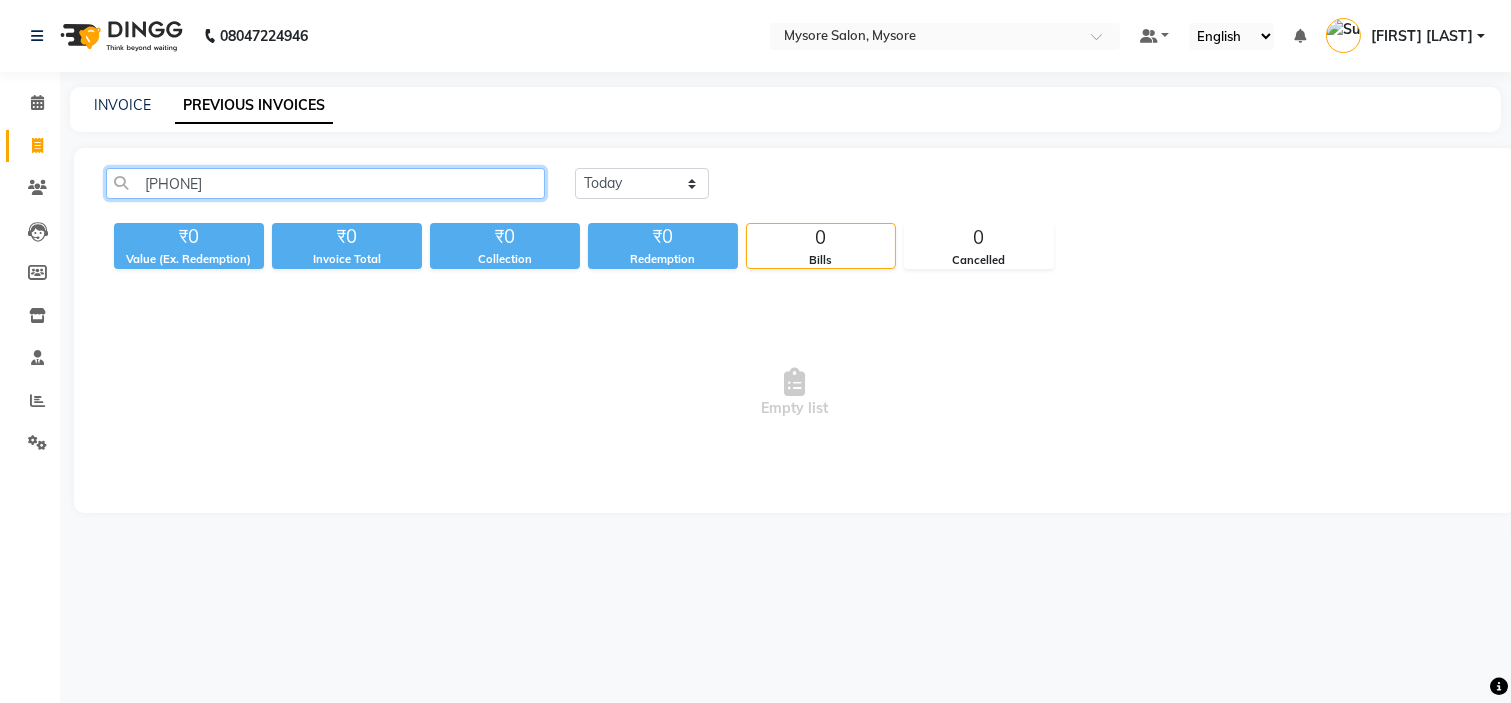 click on "[PHONE]" 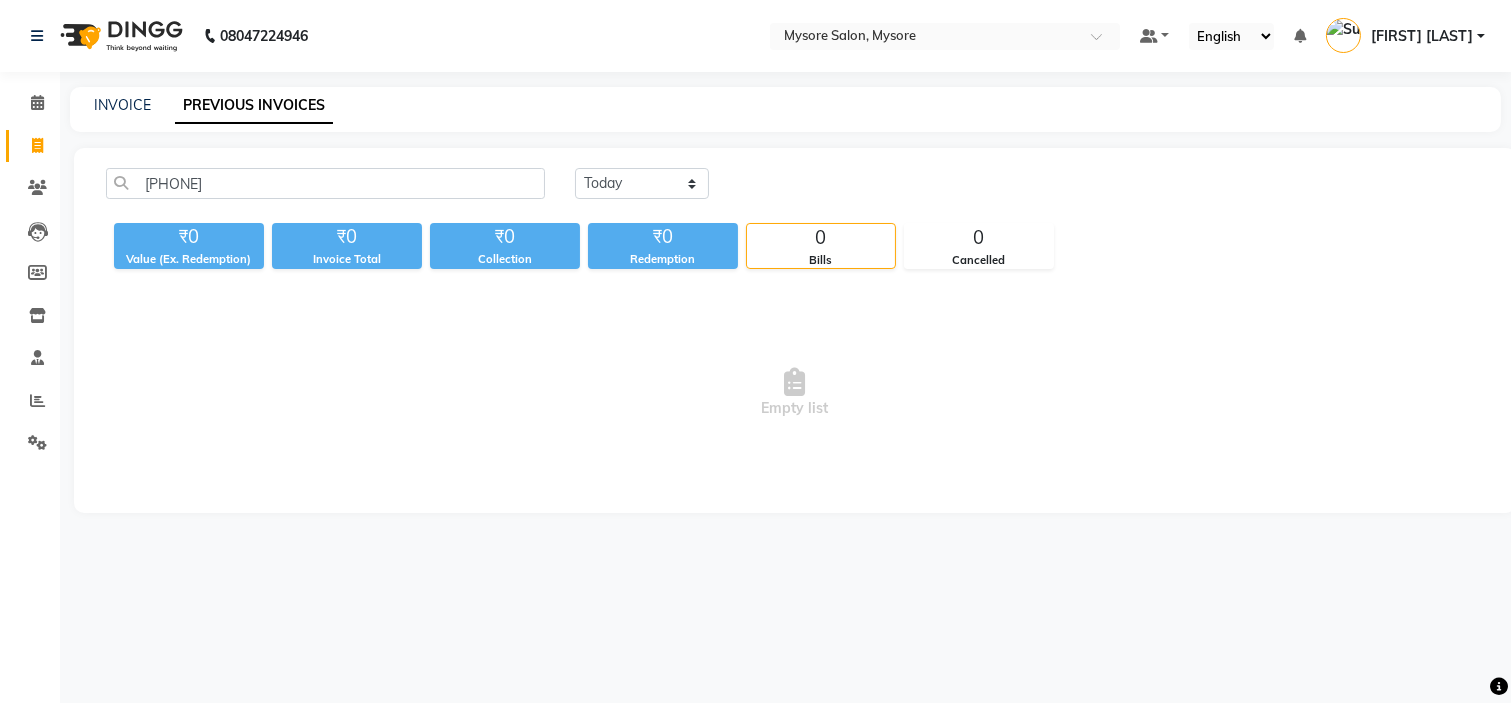 click on "INVOICE PREVIOUS INVOICES" 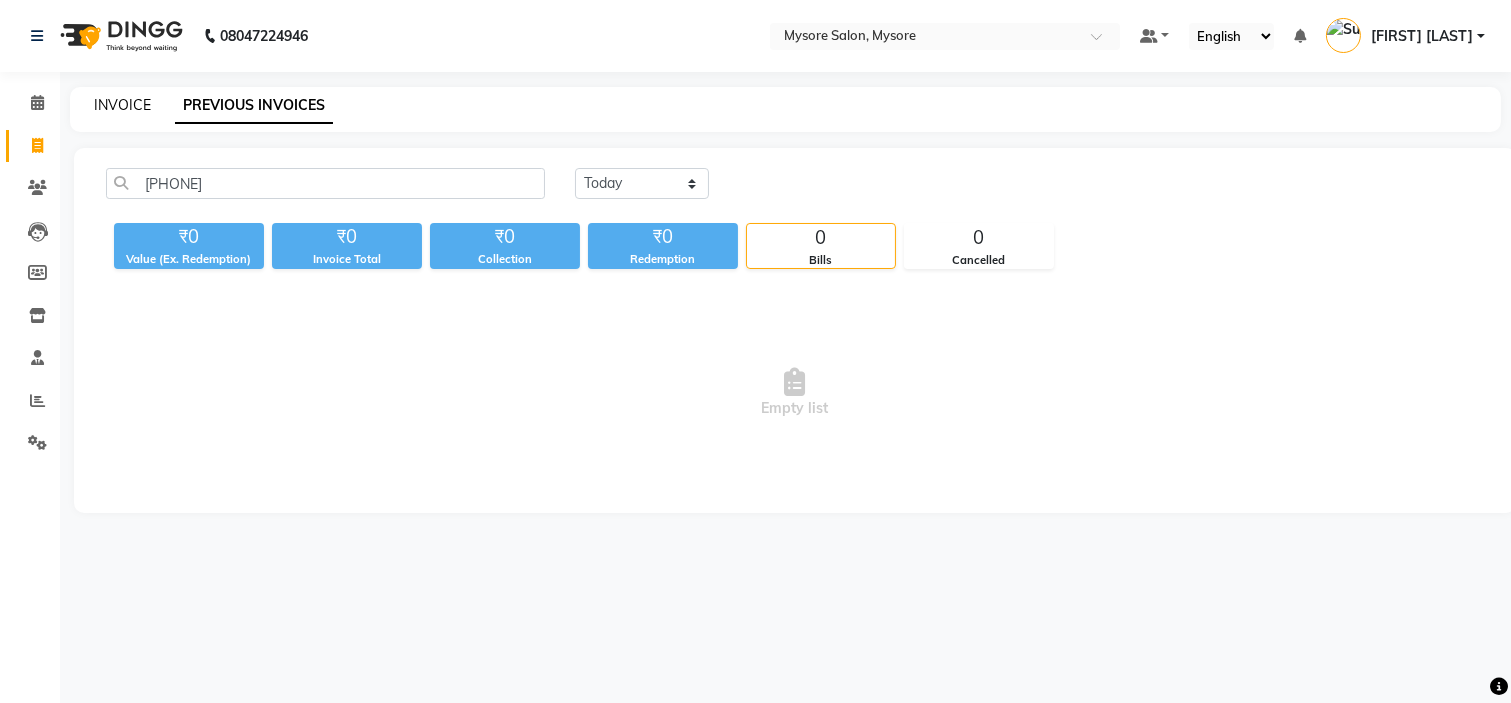 click on "INVOICE" 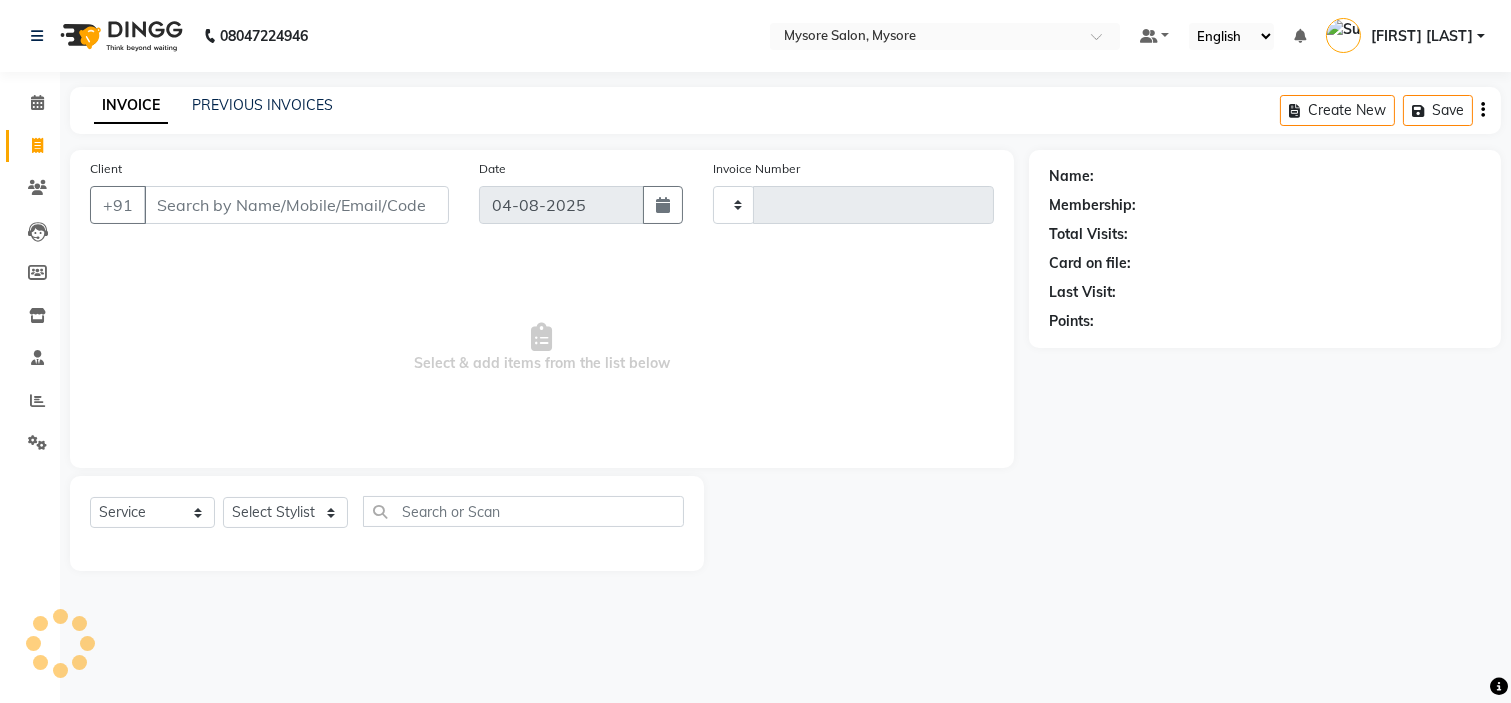 type on "0941" 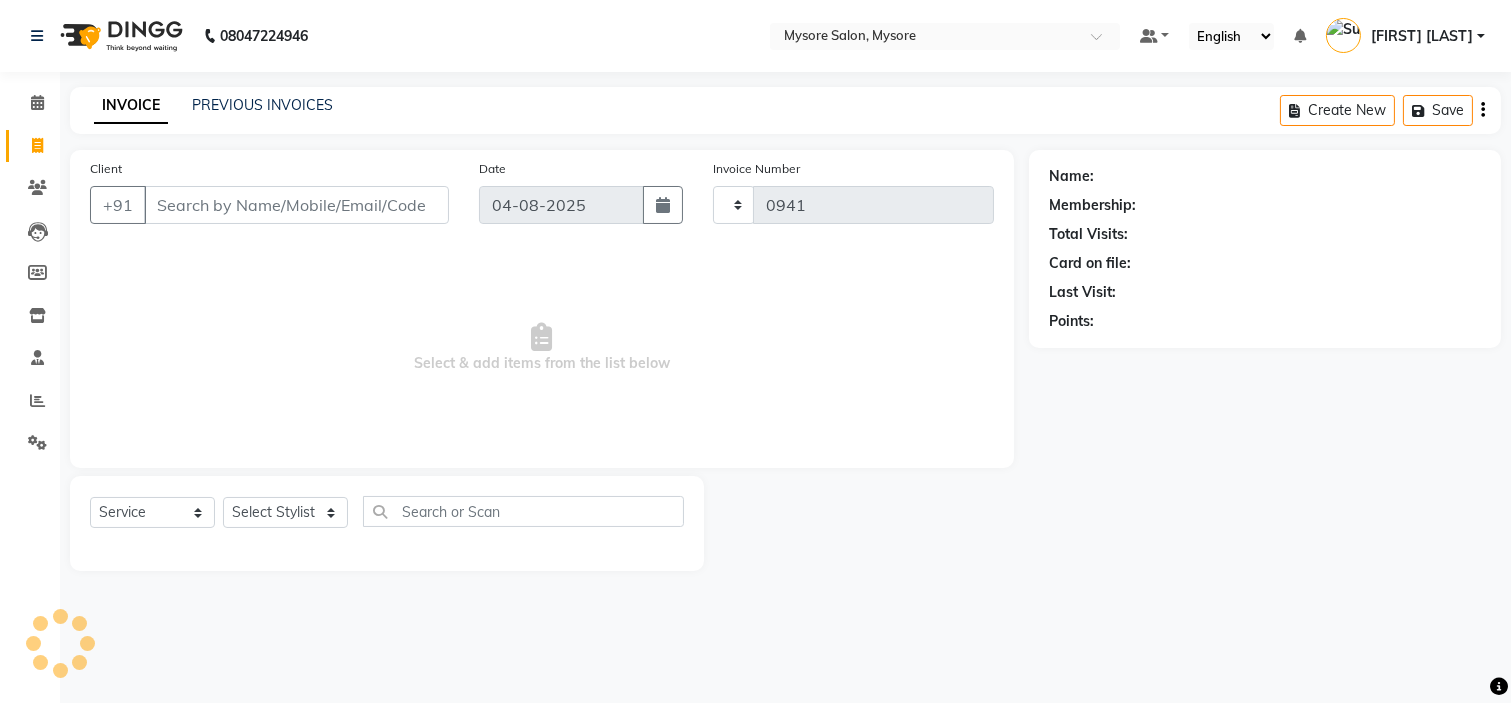 select on "4255" 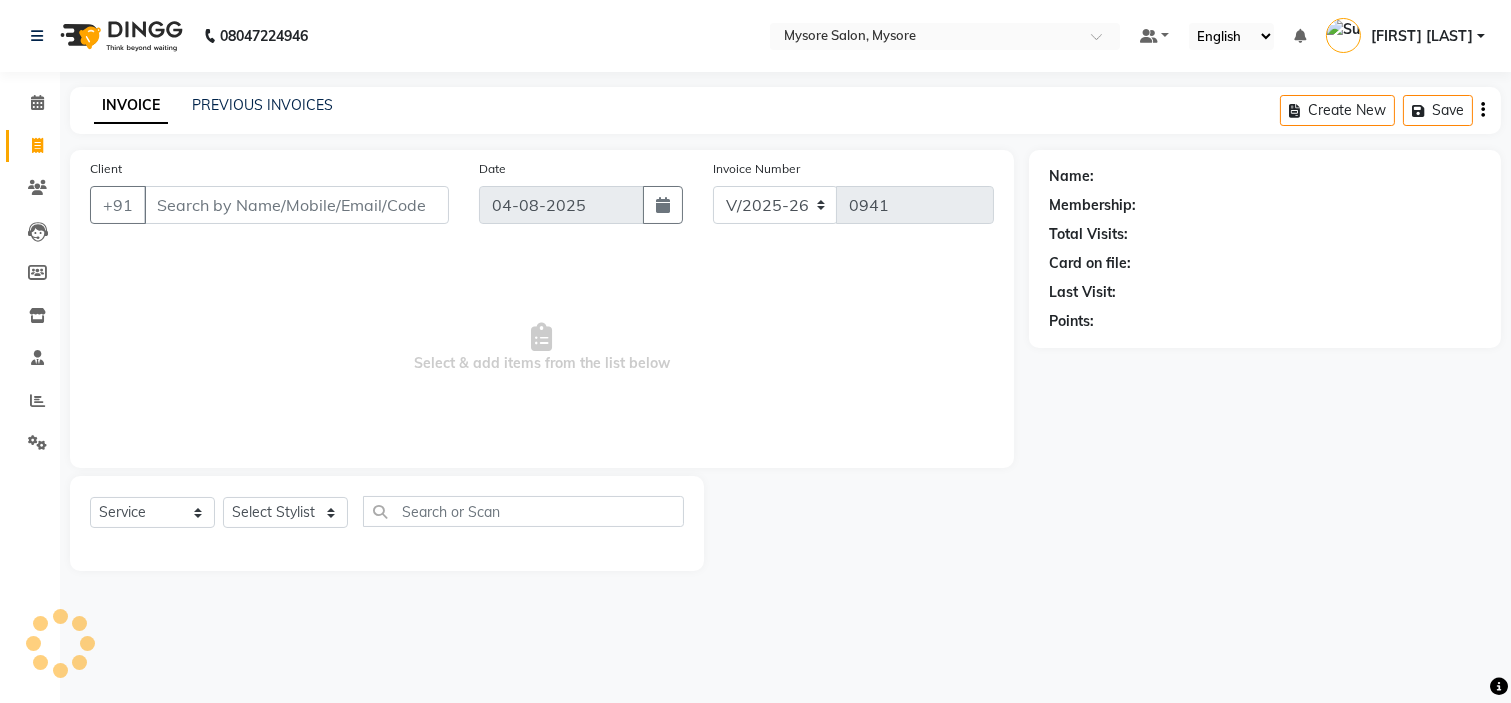 click on "Client" at bounding box center [296, 205] 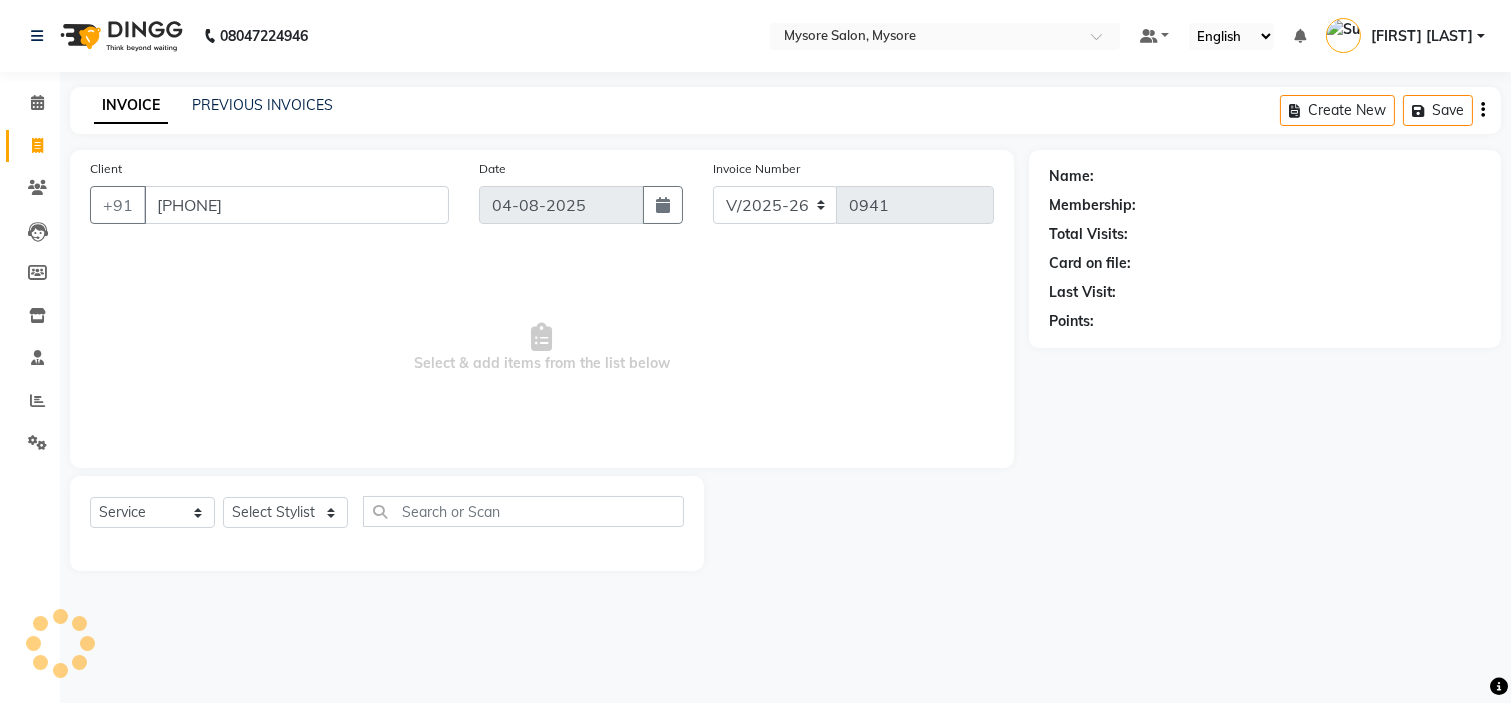 type on "[PHONE]" 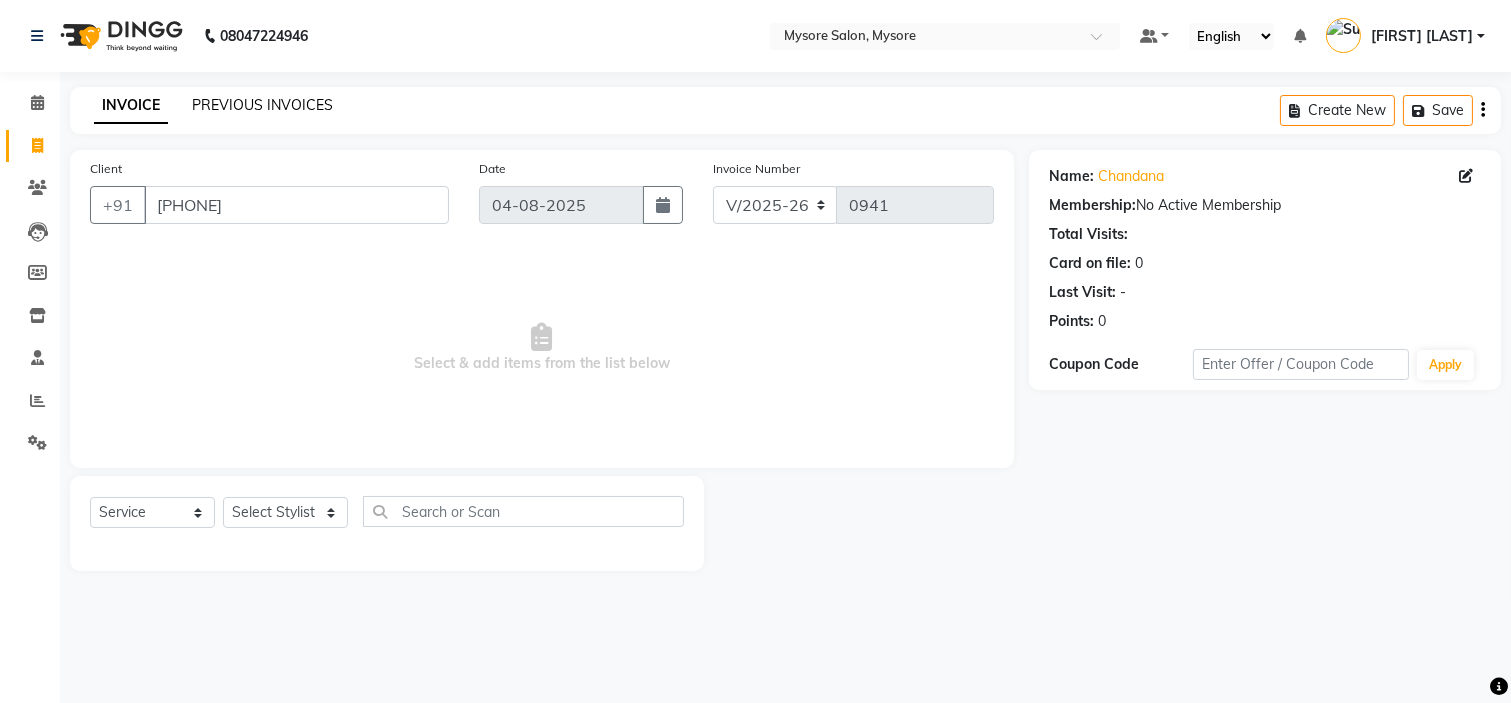click on "PREVIOUS INVOICES" 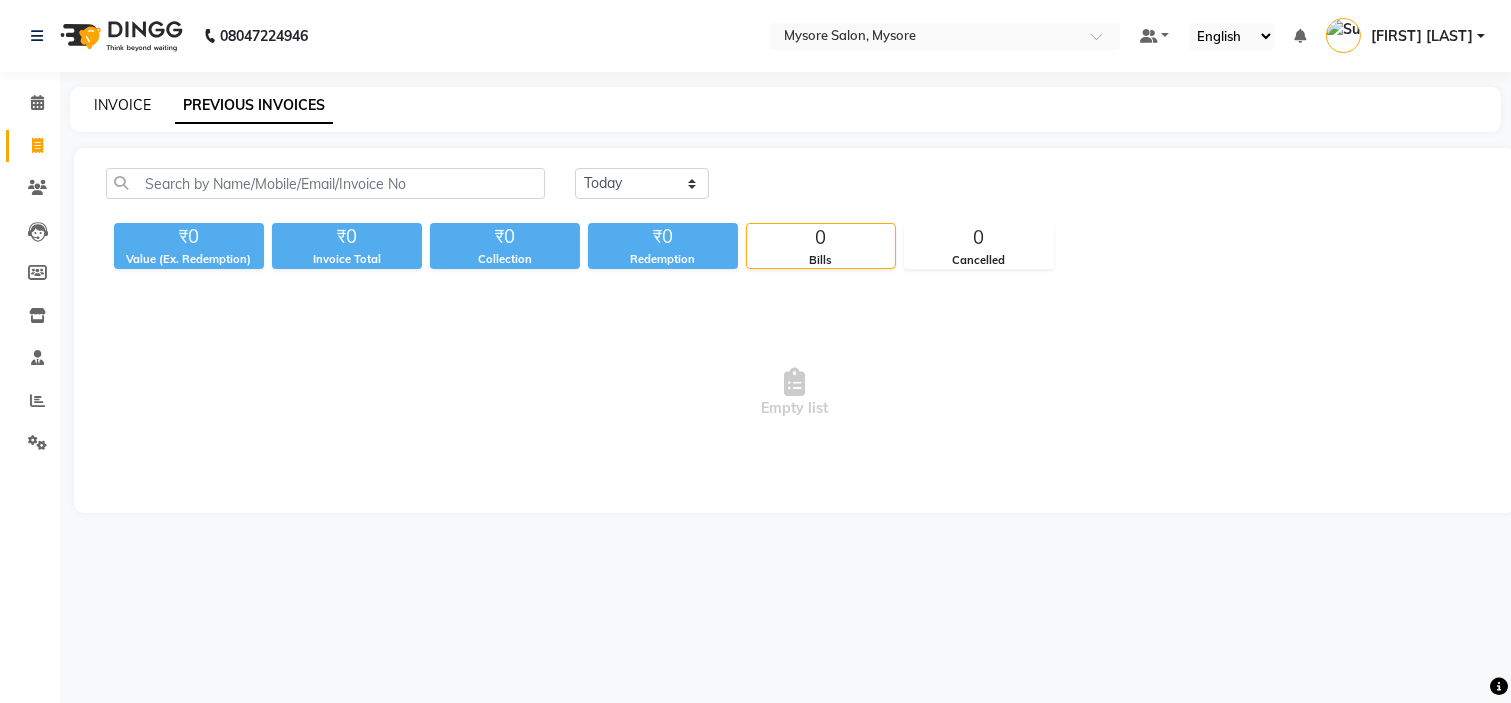 click on "INVOICE" 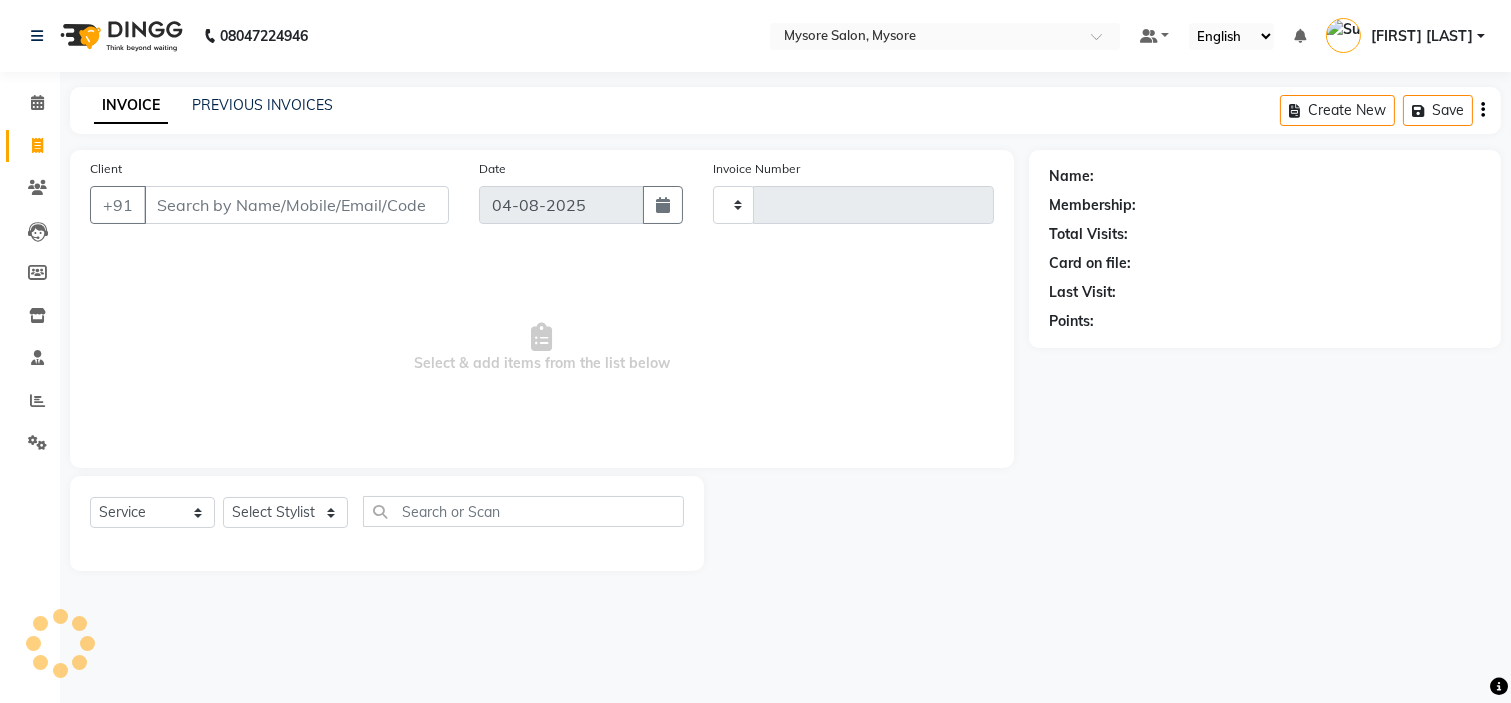 type on "0941" 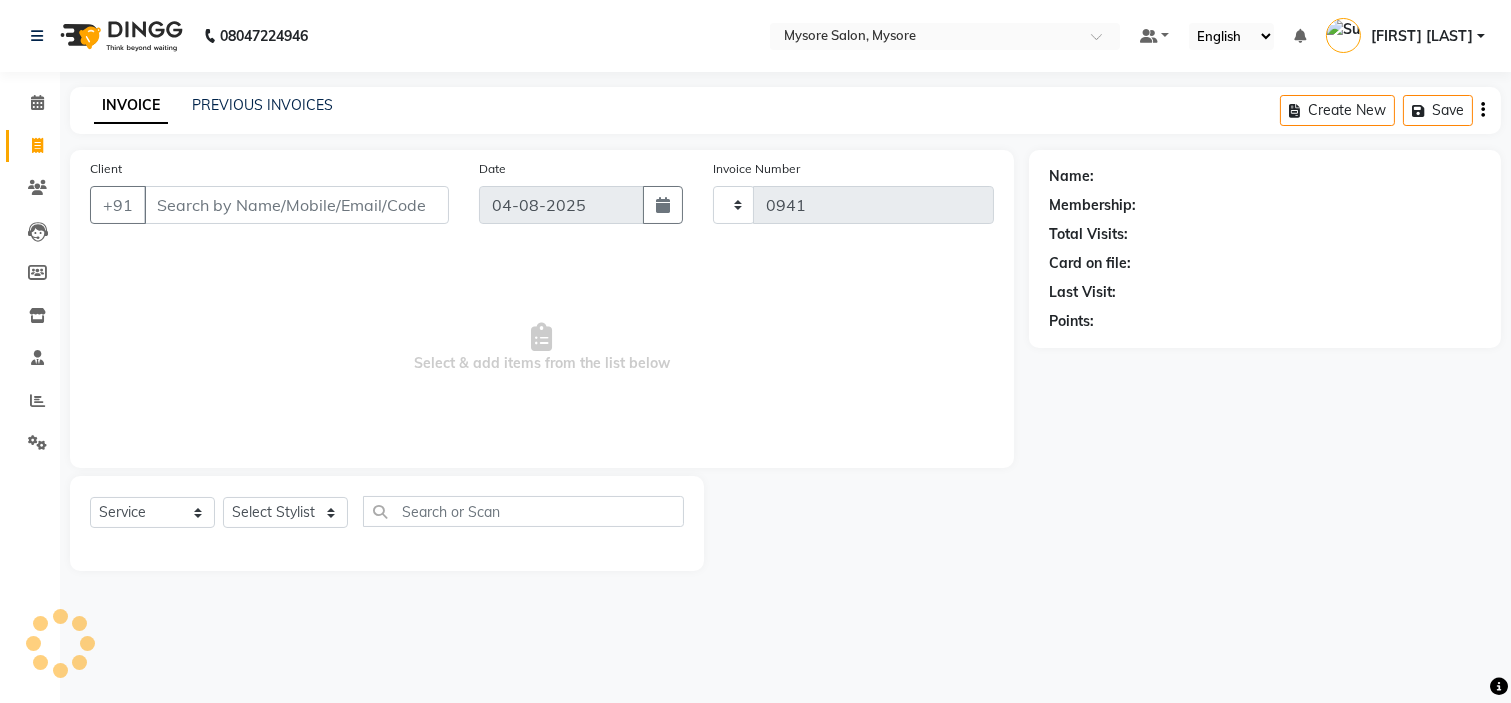 select on "4255" 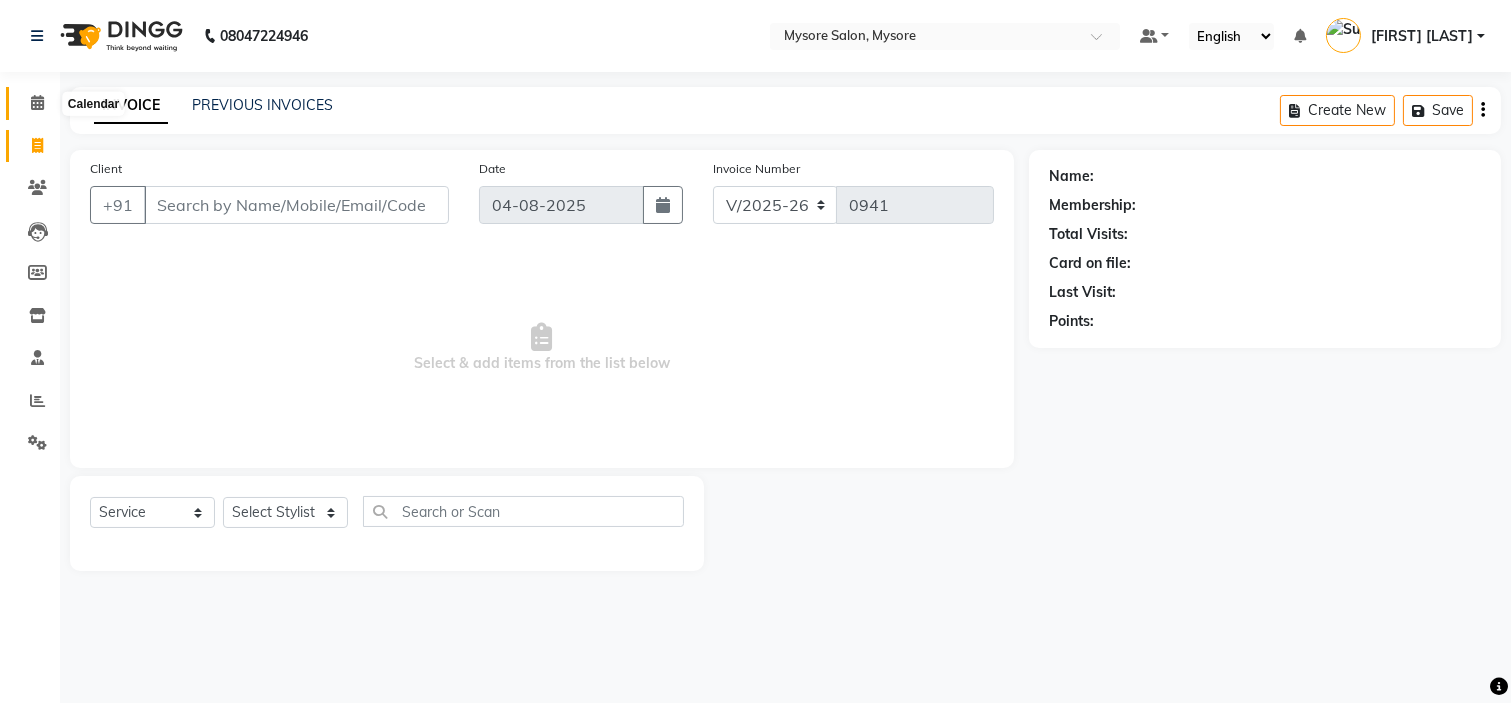 click 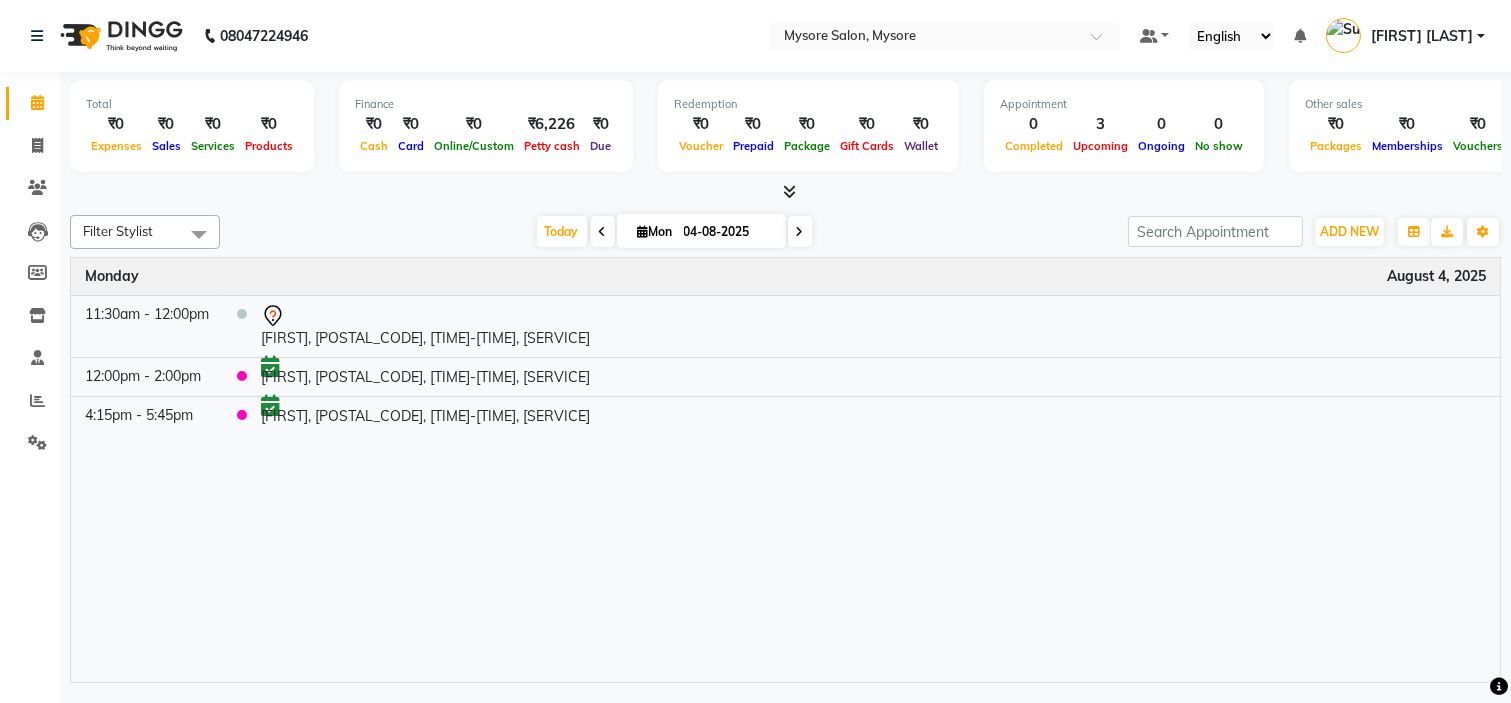 click at bounding box center (800, 232) 